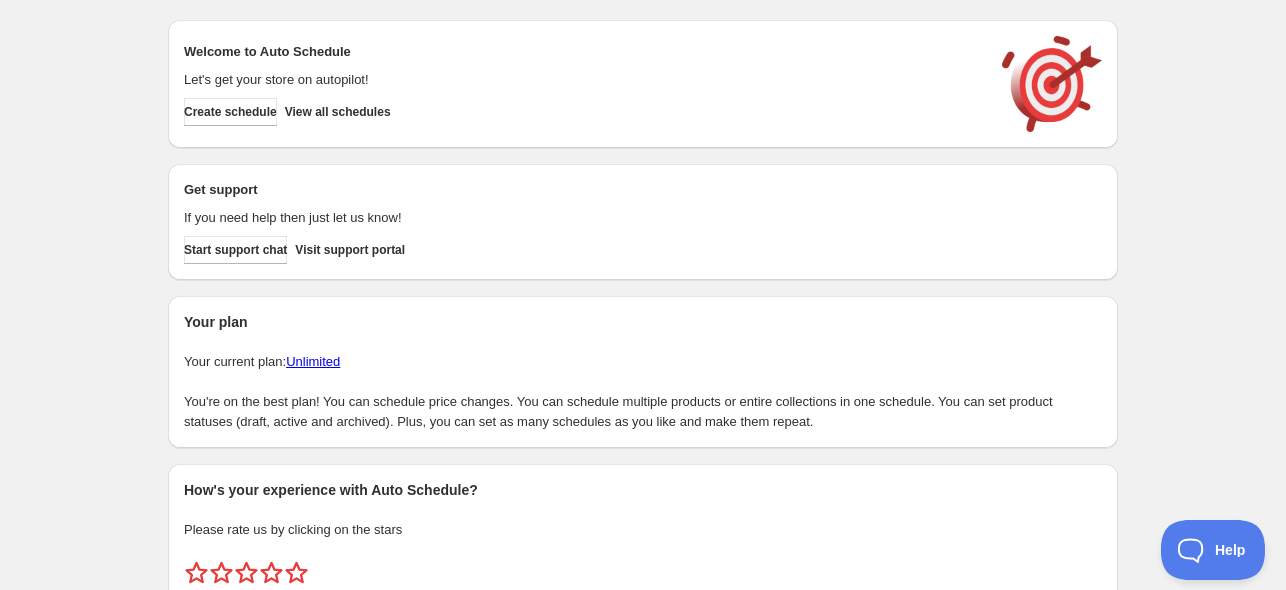 scroll, scrollTop: 0, scrollLeft: 0, axis: both 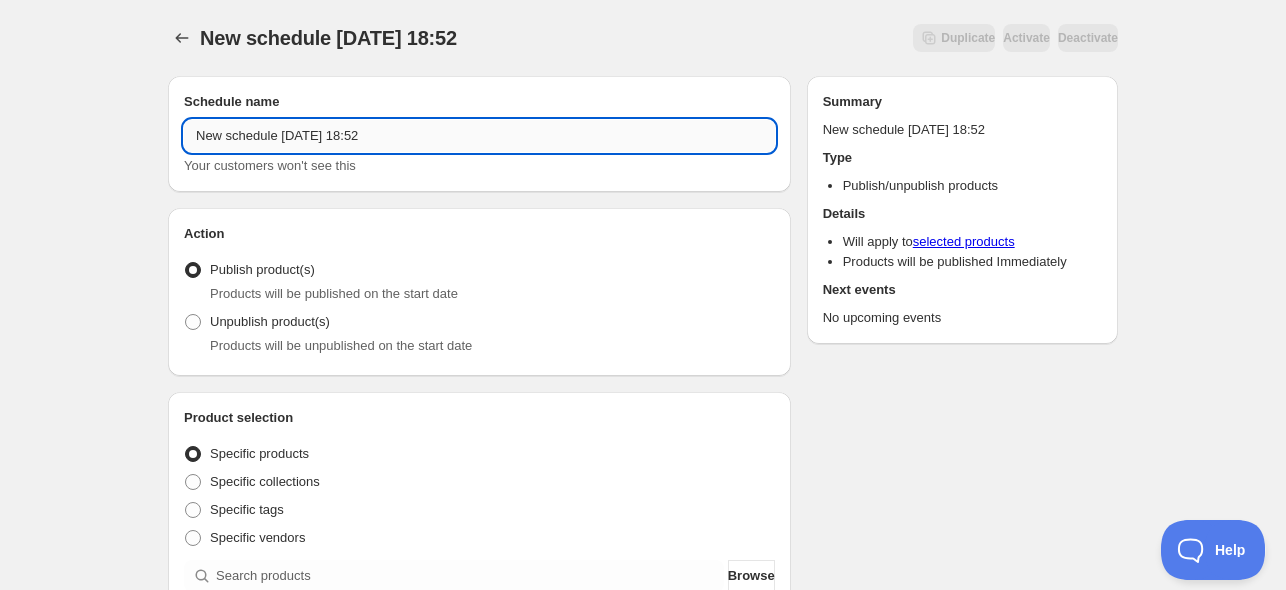 click on "New schedule Jul 15 2025 18:52" at bounding box center (479, 136) 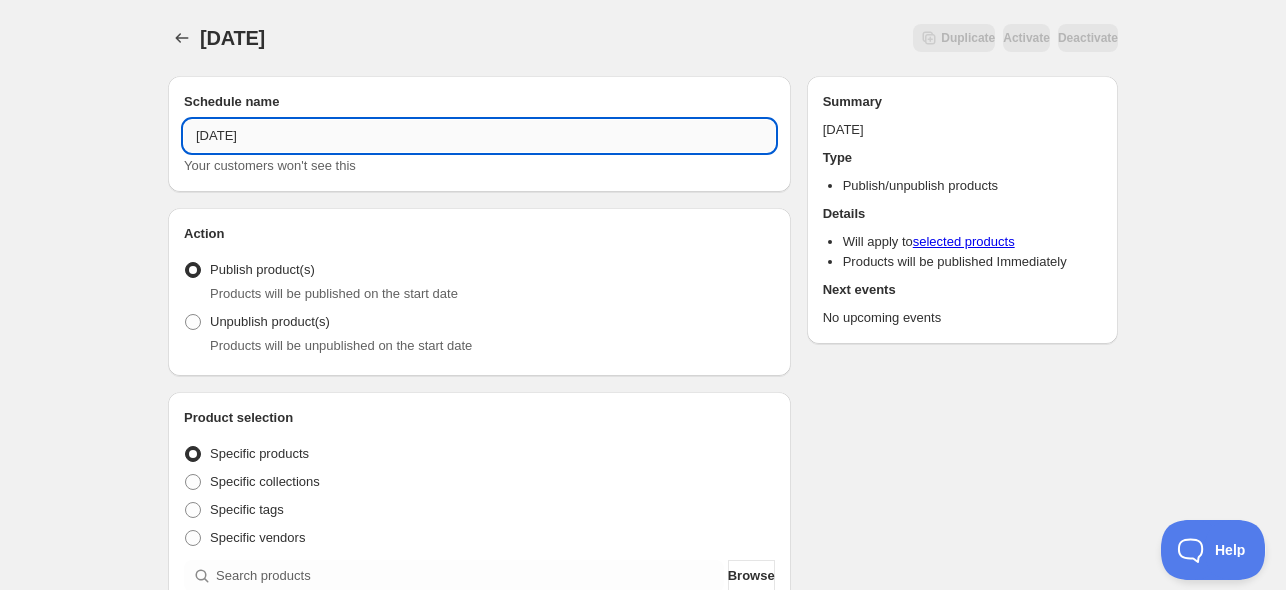 click on "16/07/2025" at bounding box center [479, 136] 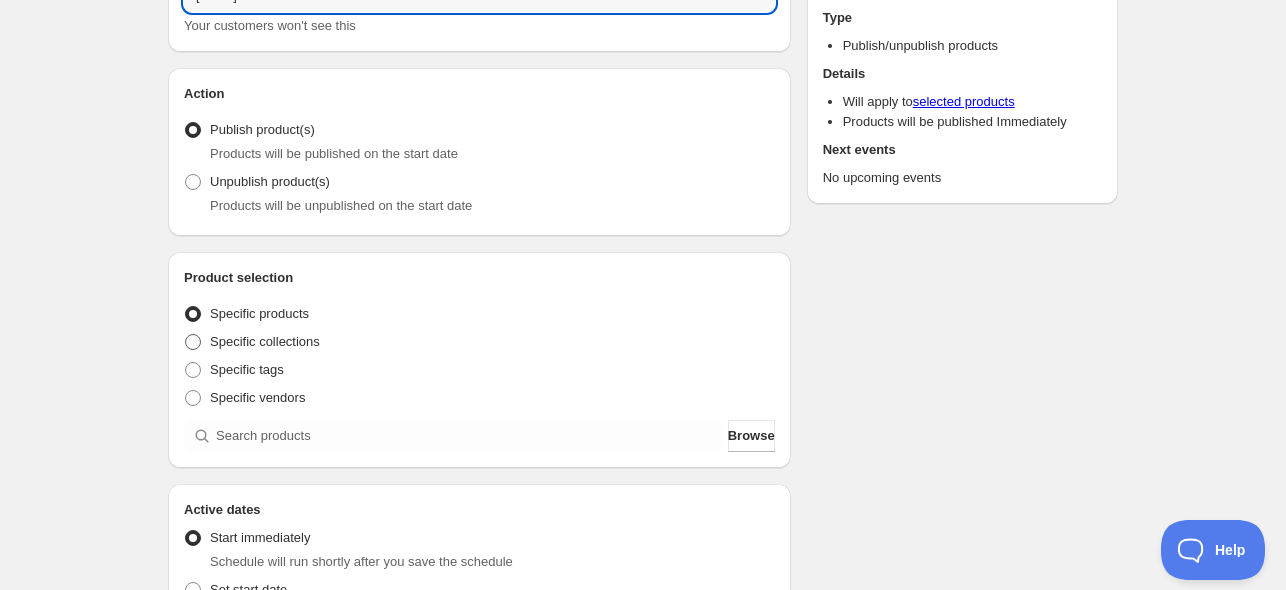 scroll, scrollTop: 166, scrollLeft: 0, axis: vertical 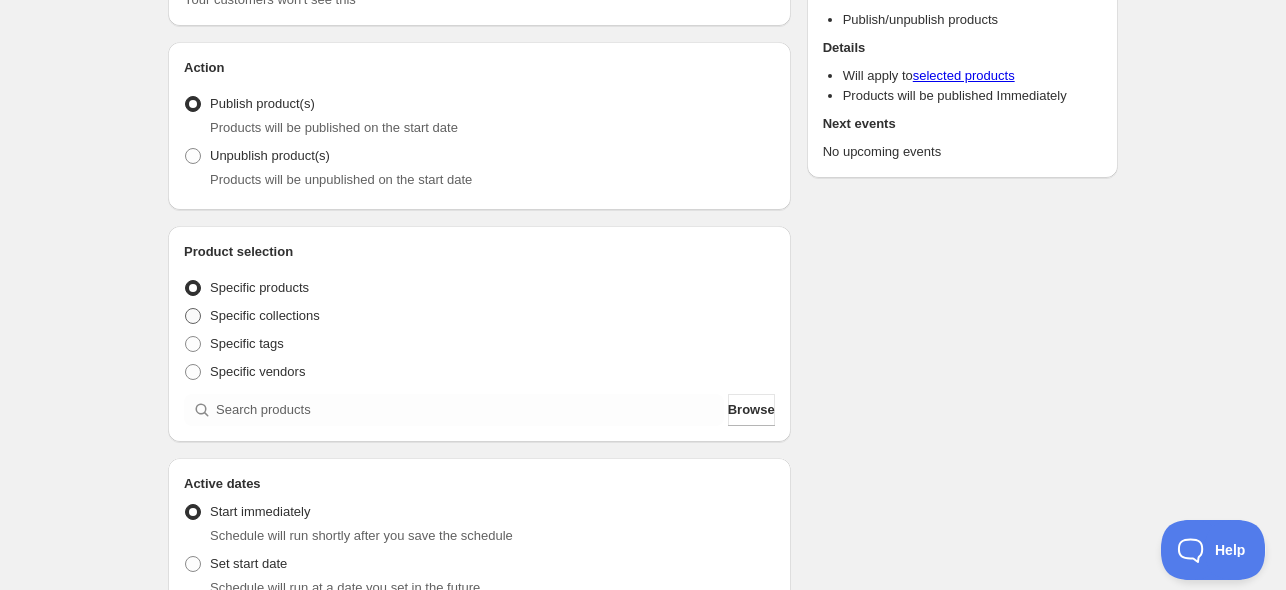 type on "16/07/2025 Publish" 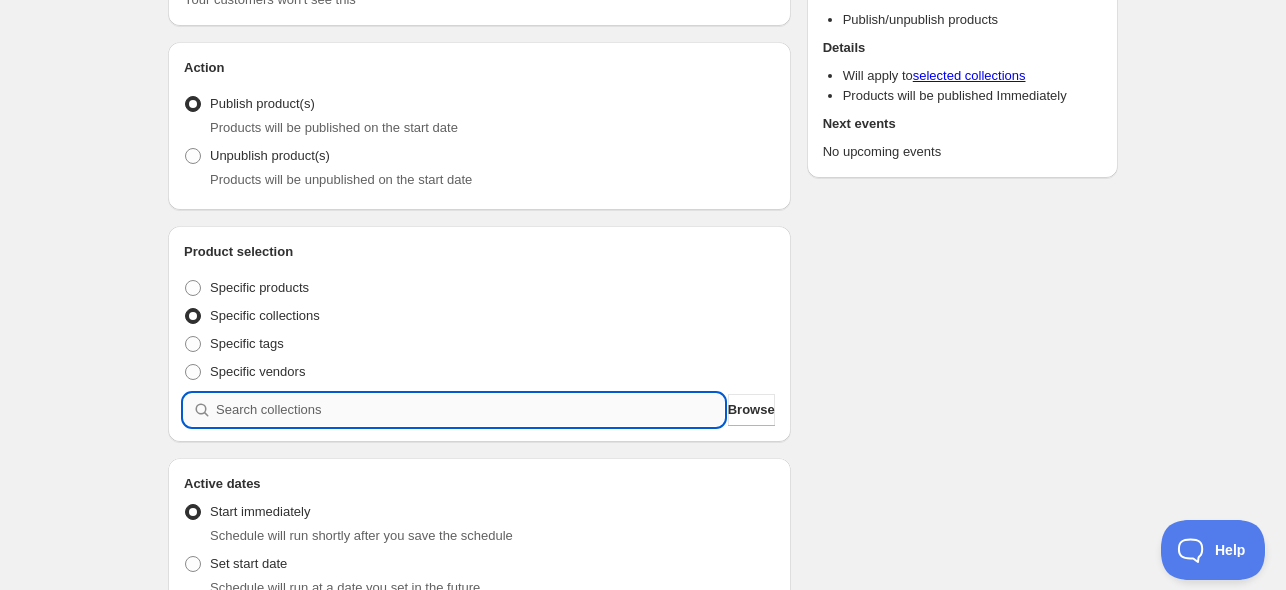 click at bounding box center (470, 410) 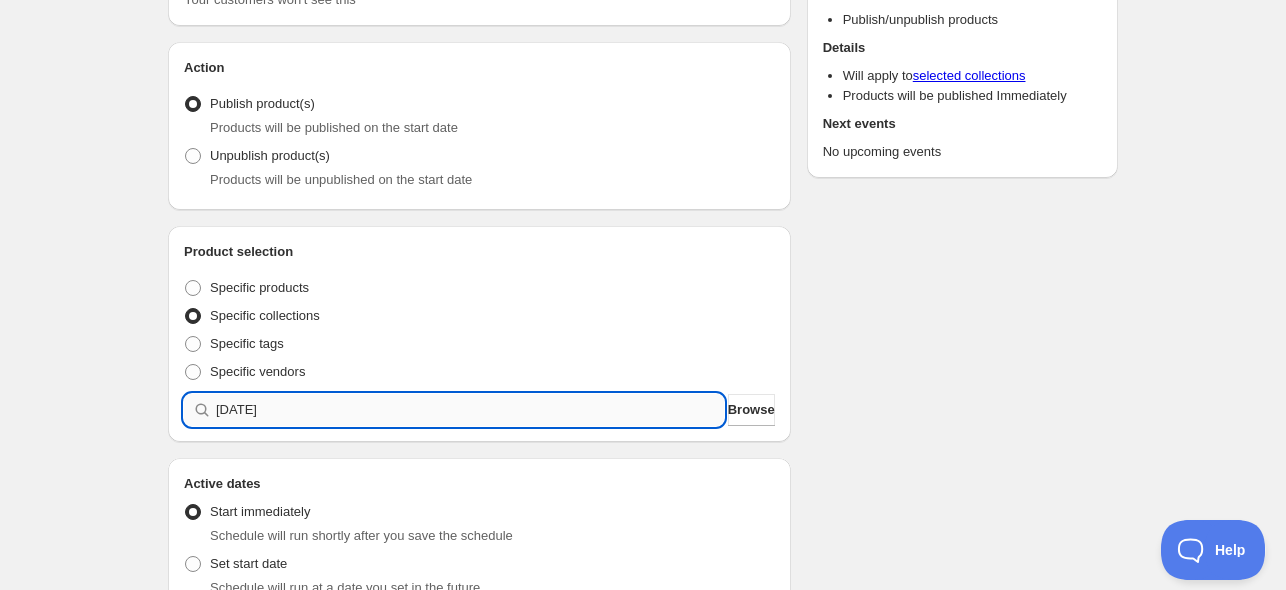 type 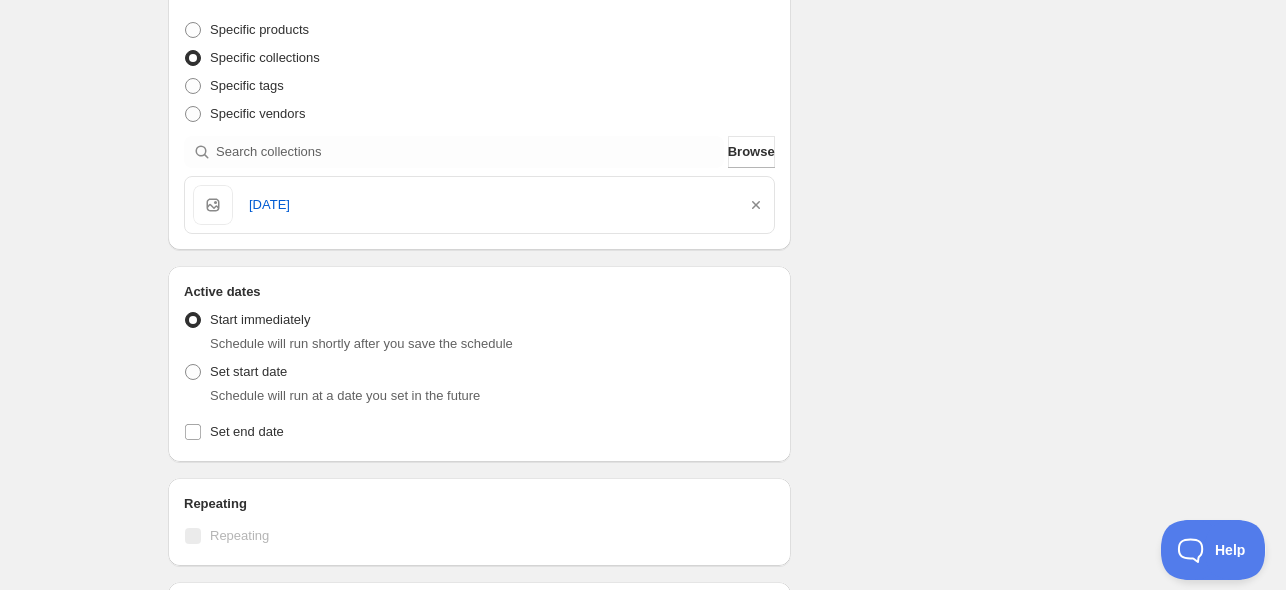 scroll, scrollTop: 500, scrollLeft: 0, axis: vertical 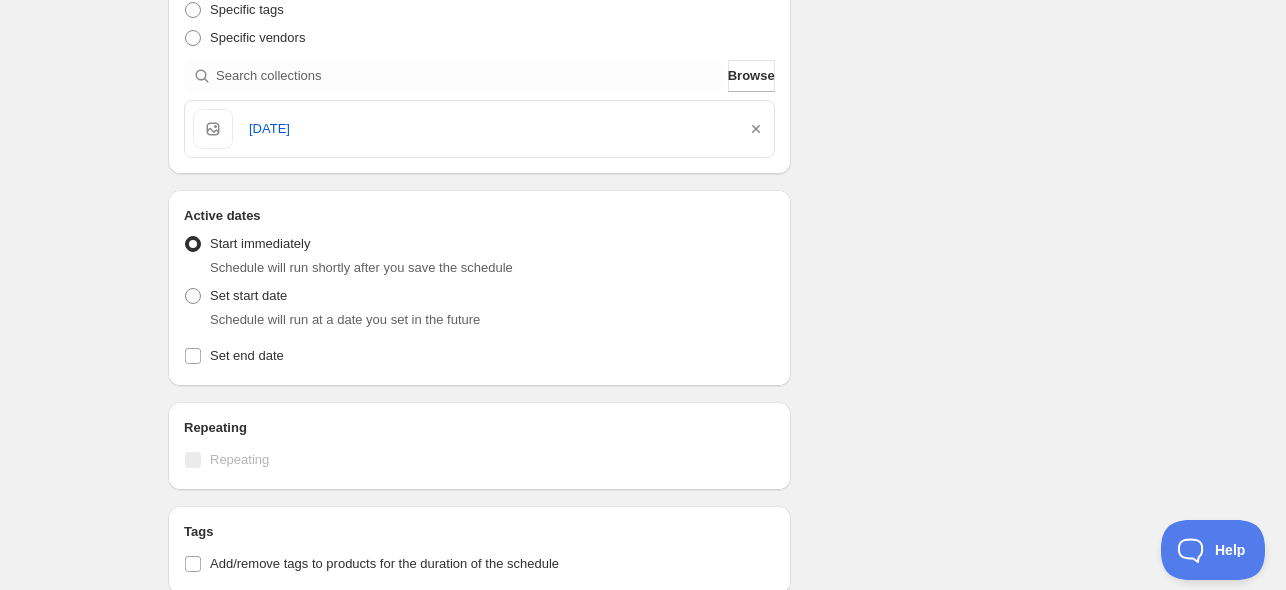 click on "Schedule will run shortly after you save the schedule" at bounding box center (361, 267) 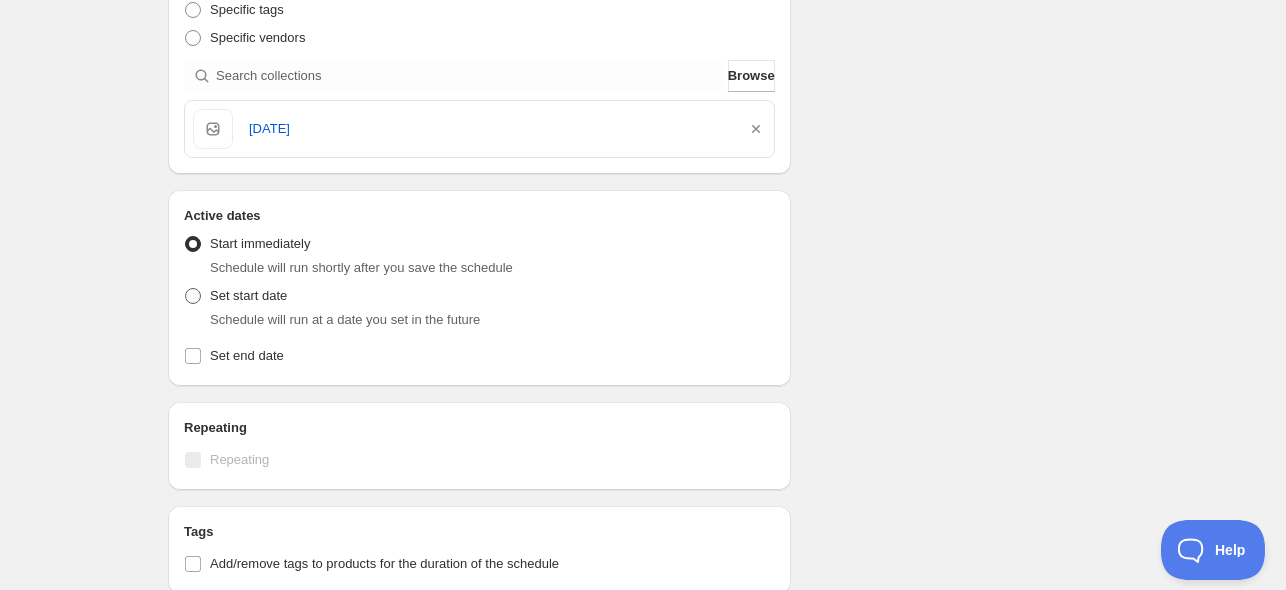 click on "Set start date" at bounding box center (235, 296) 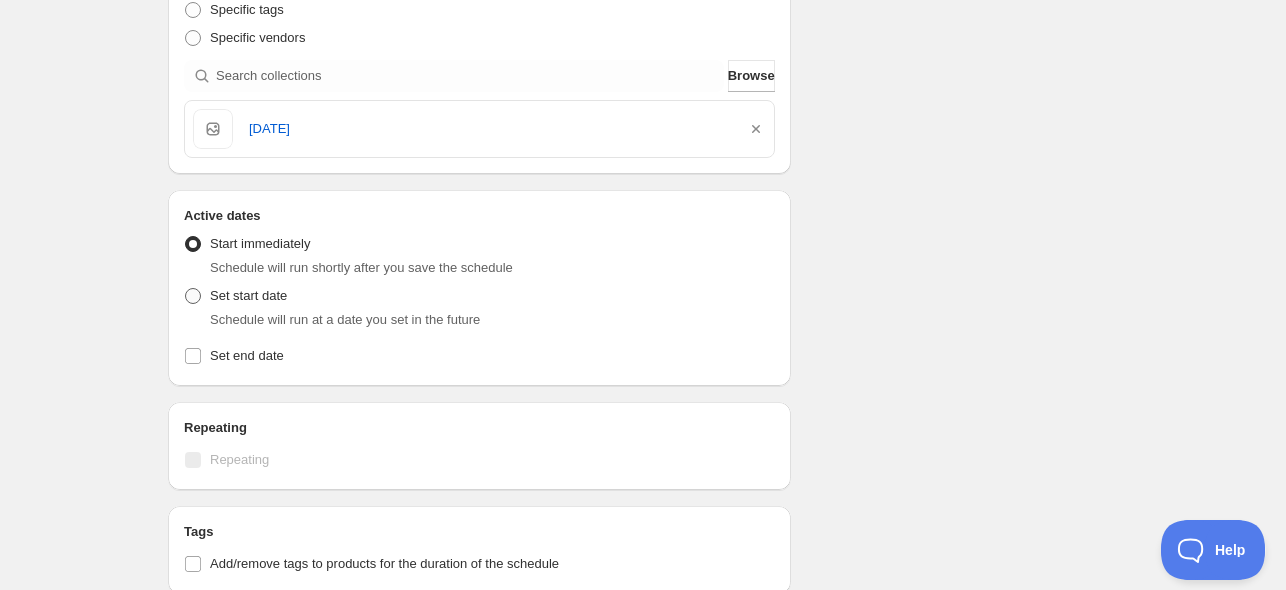 radio on "true" 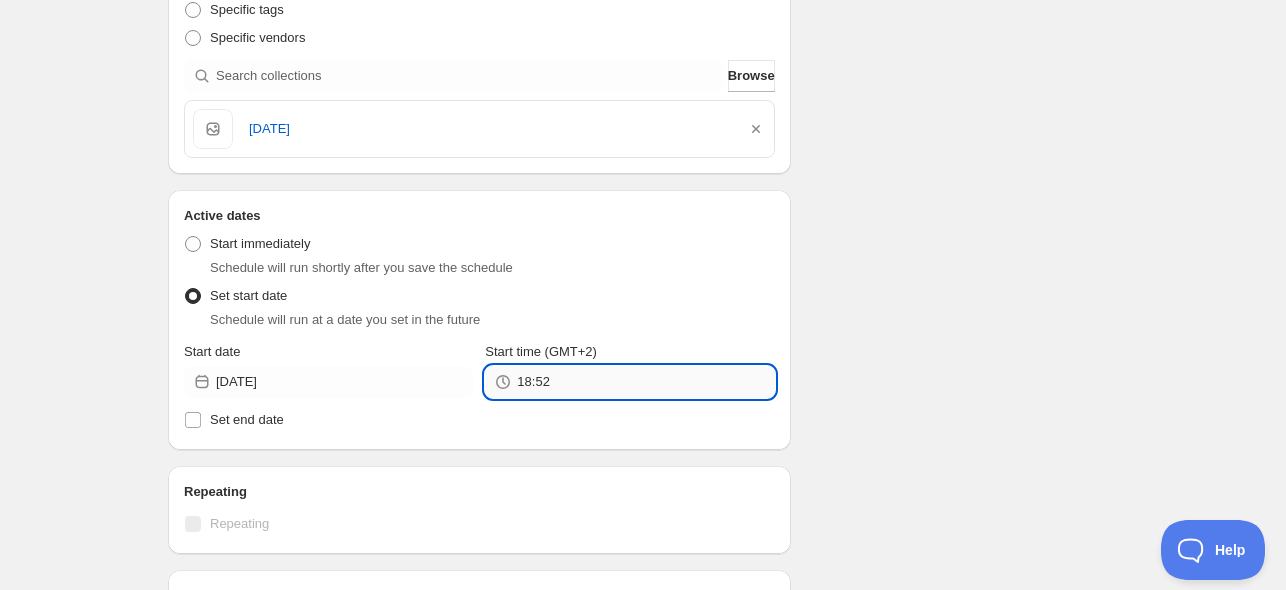 click on "18:52" at bounding box center (645, 382) 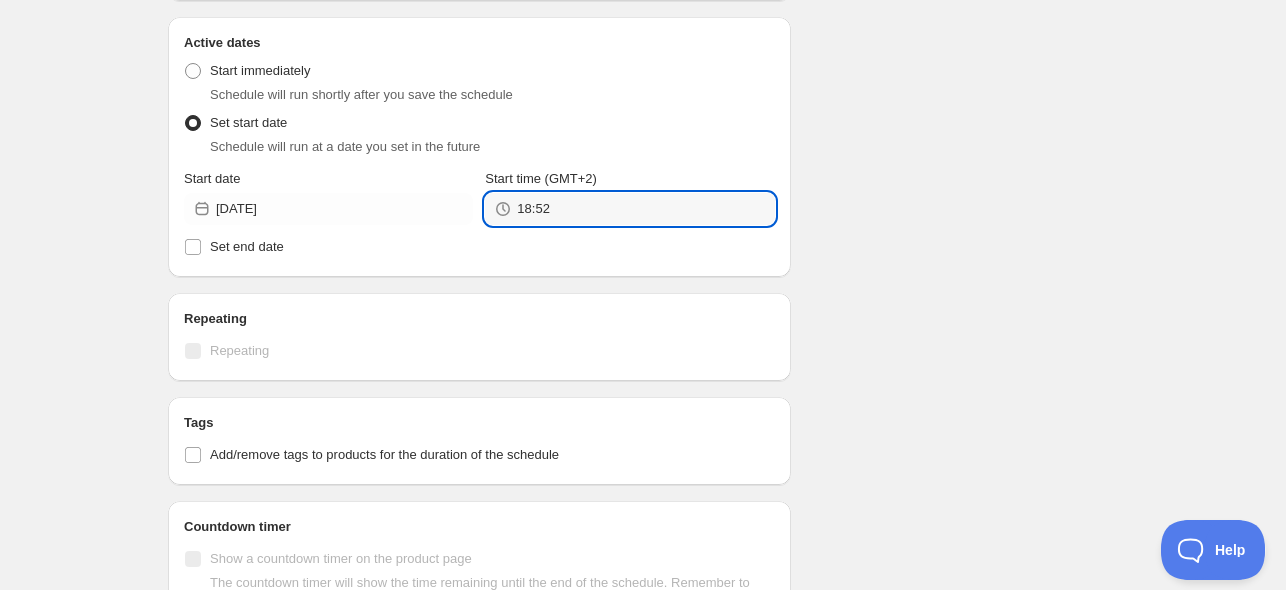 scroll, scrollTop: 394, scrollLeft: 0, axis: vertical 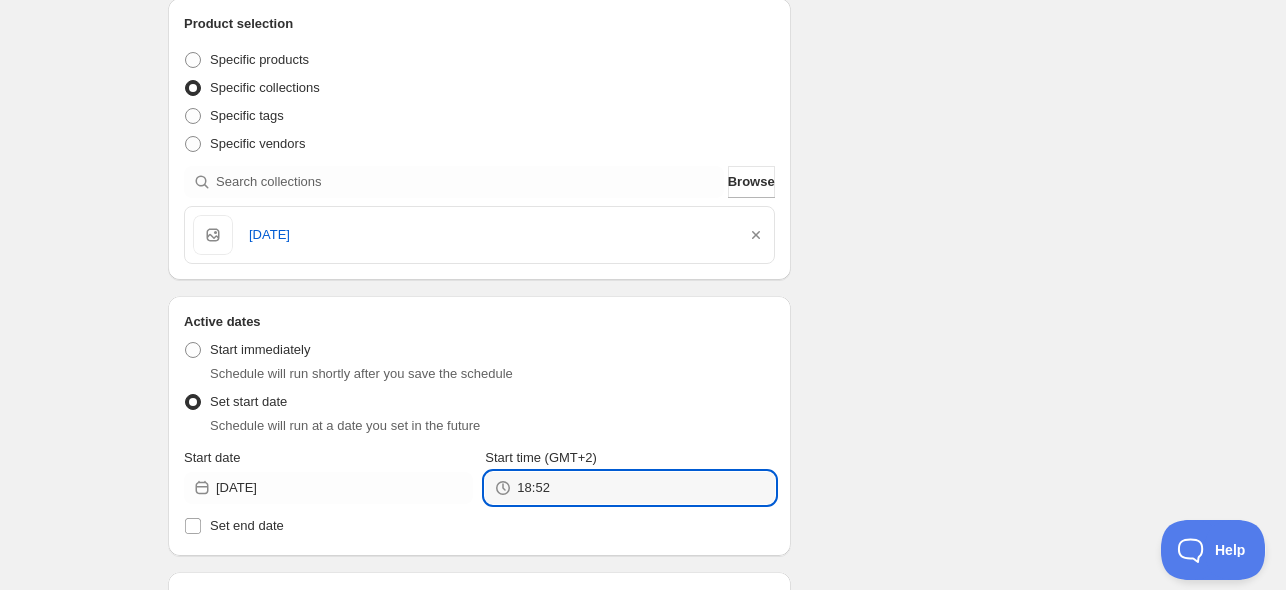 click on "Active Date Type Start immediately Schedule will run shortly after you save the schedule Set start date Schedule will run at a date you set in the future Start date 2025-07-15 Start time (GMT+2) 18:52 Set end date" at bounding box center (479, 436) 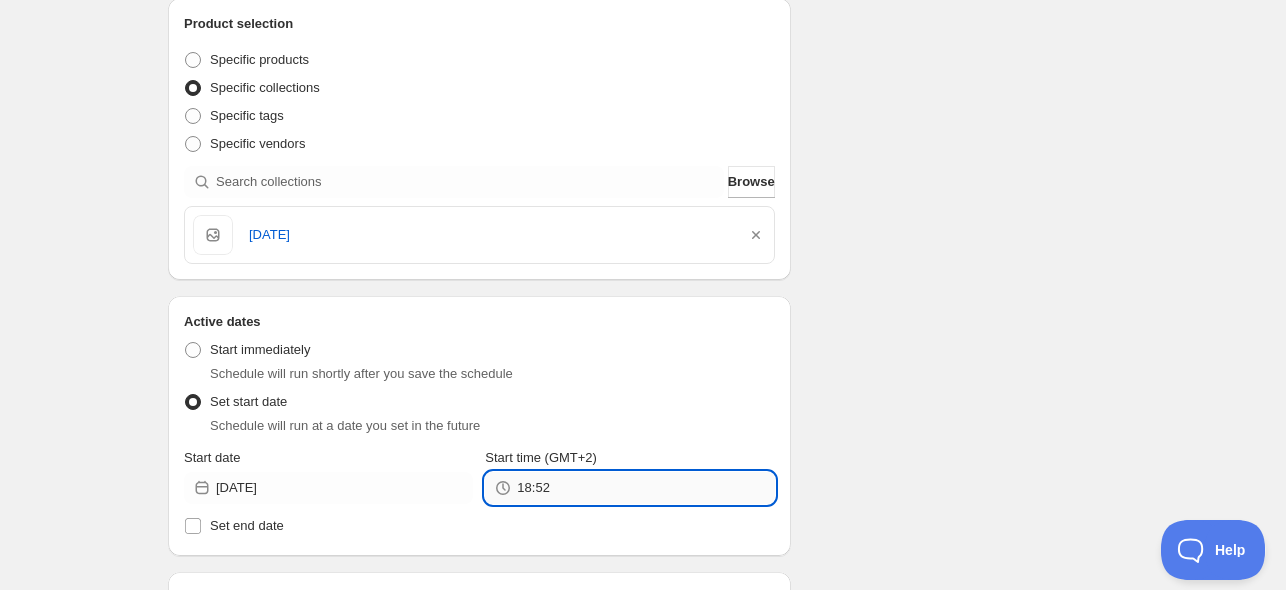 click on "18:52" at bounding box center (645, 488) 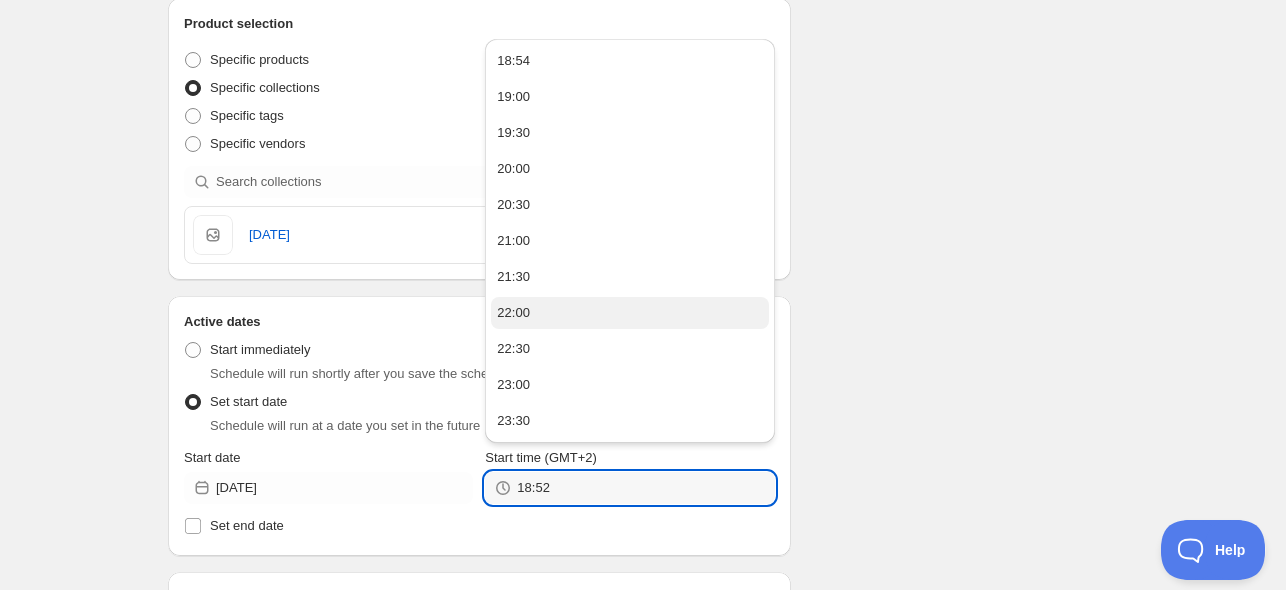 click on "22:00" at bounding box center (629, 313) 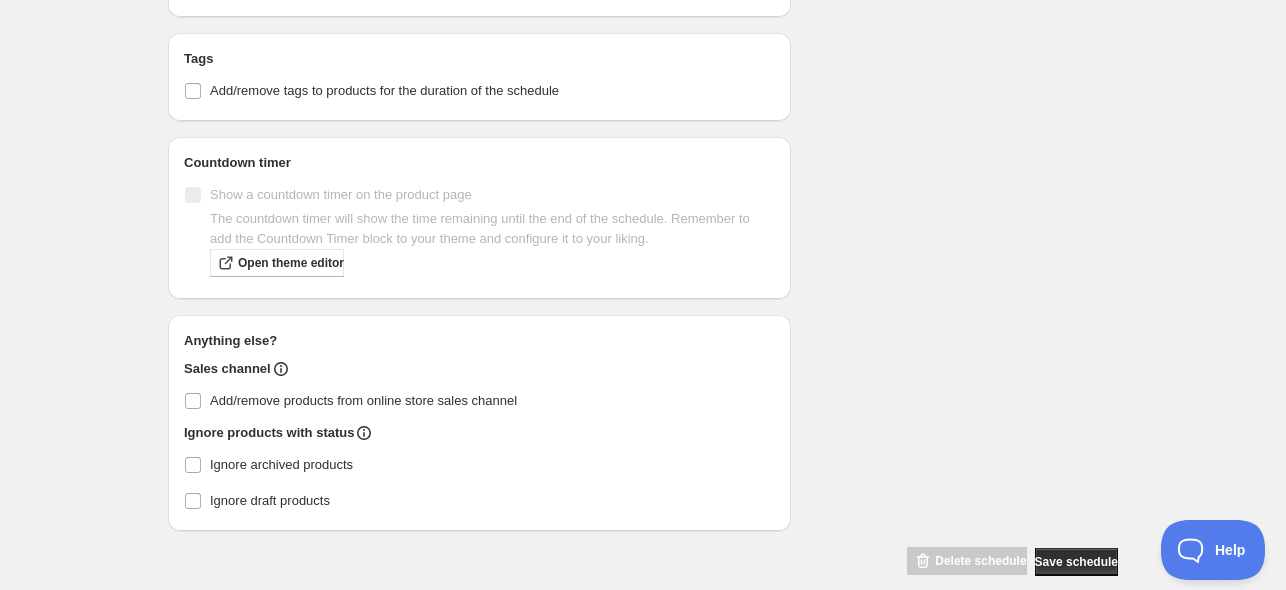 scroll, scrollTop: 1061, scrollLeft: 0, axis: vertical 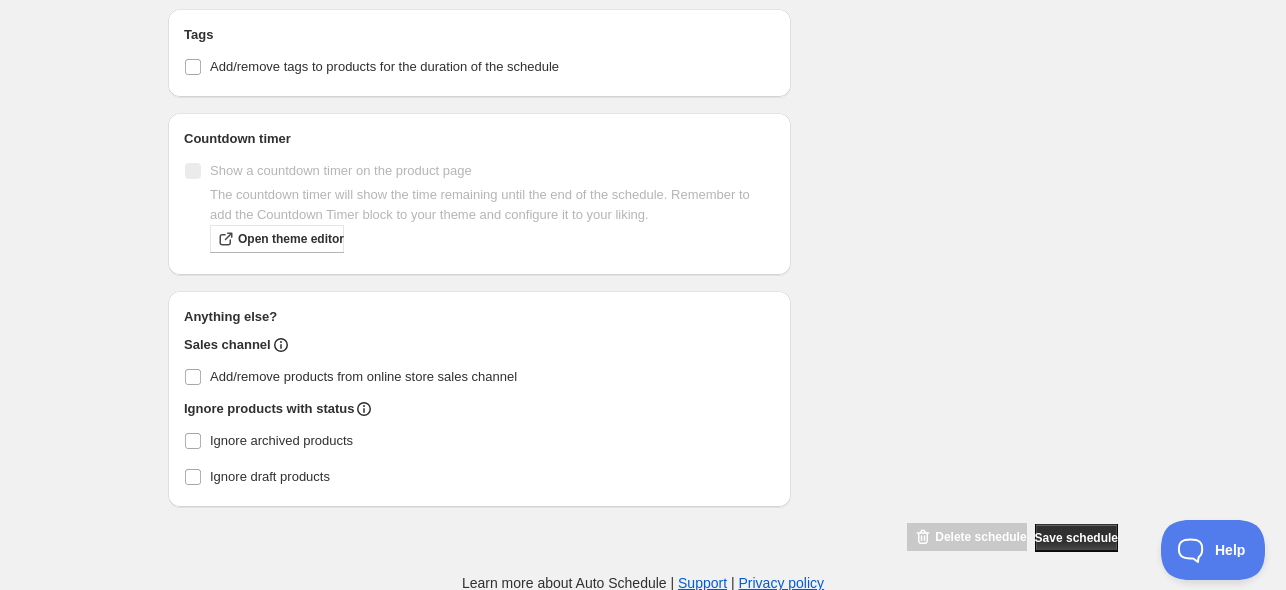 click on "Anything else? Sales channel Add/remove products from online store sales channel Ignore products with status Ignore archived products Ignore draft products" at bounding box center [479, 399] 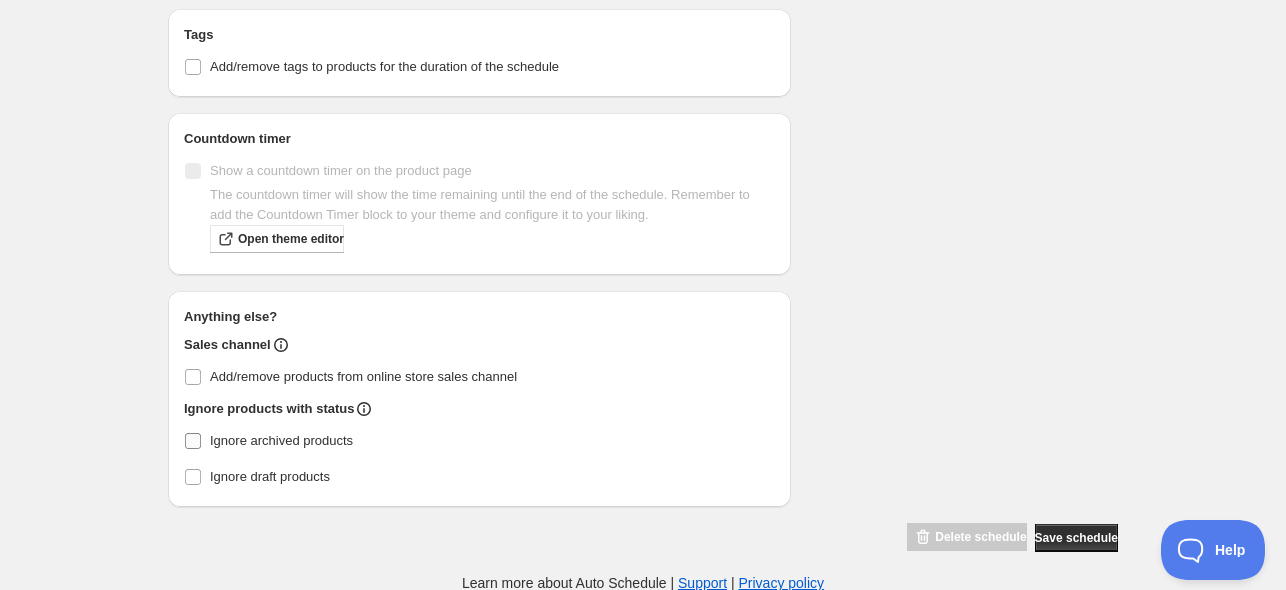 click on "Ignore archived products" at bounding box center [281, 440] 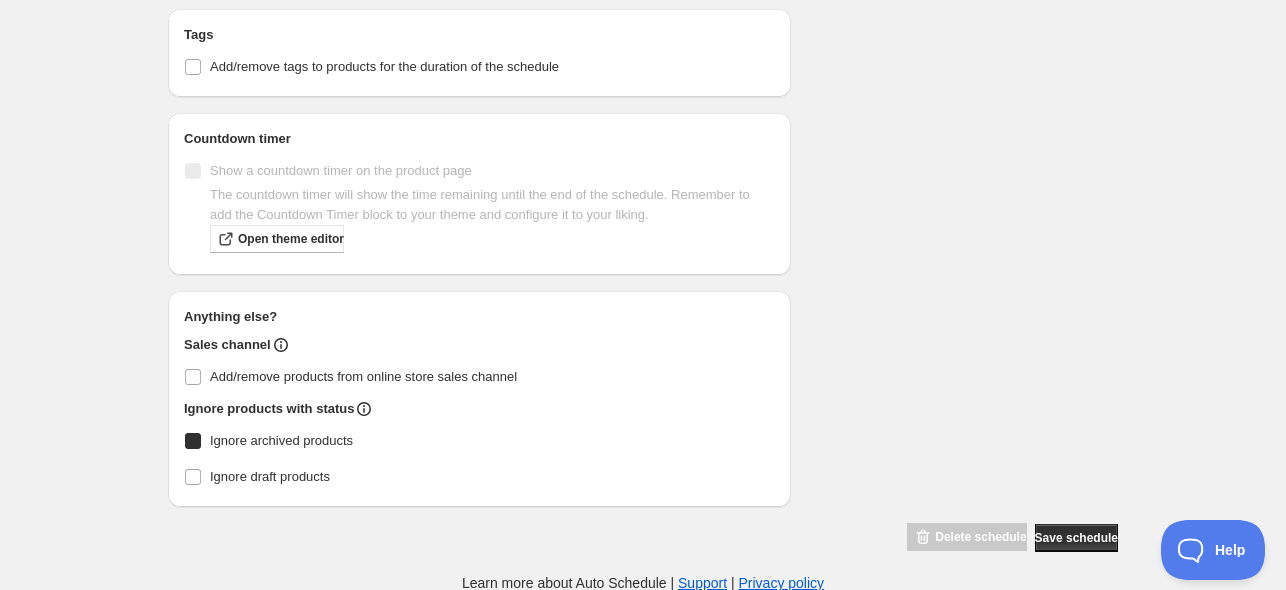 checkbox on "true" 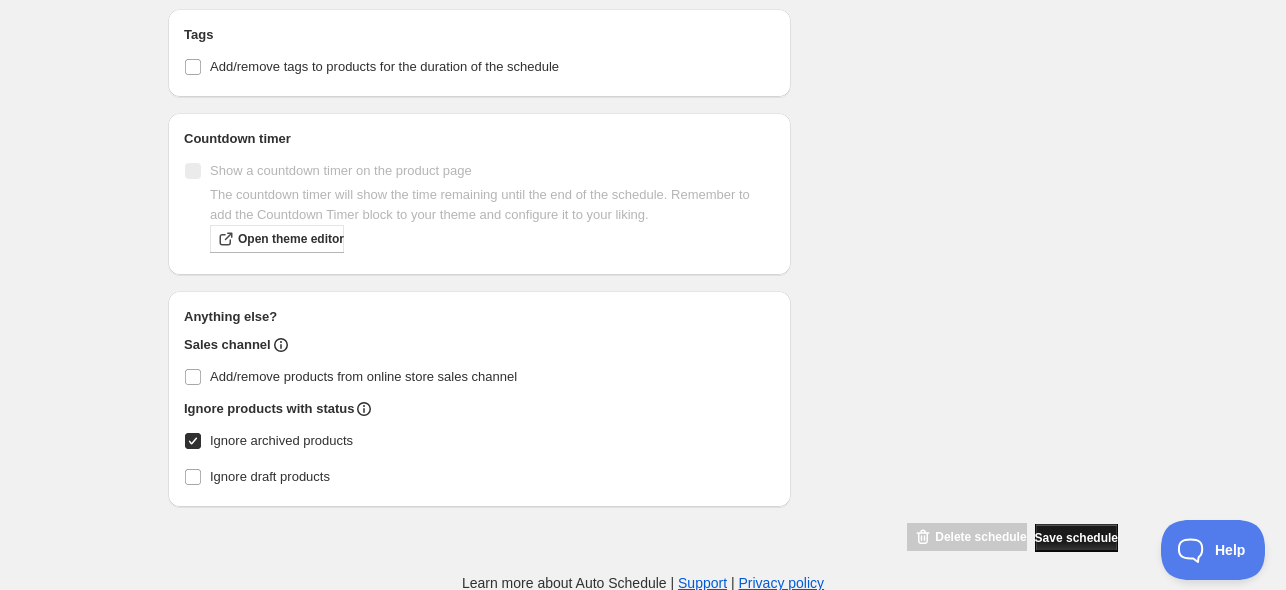 click on "Save schedule" at bounding box center [1076, 538] 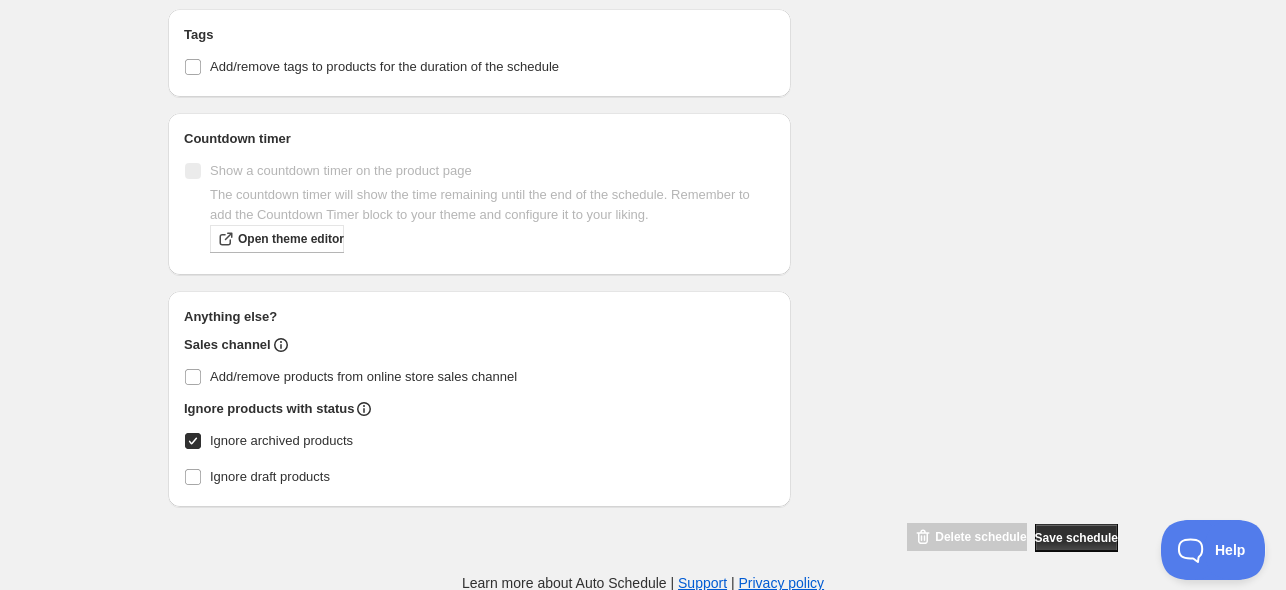 scroll, scrollTop: 0, scrollLeft: 0, axis: both 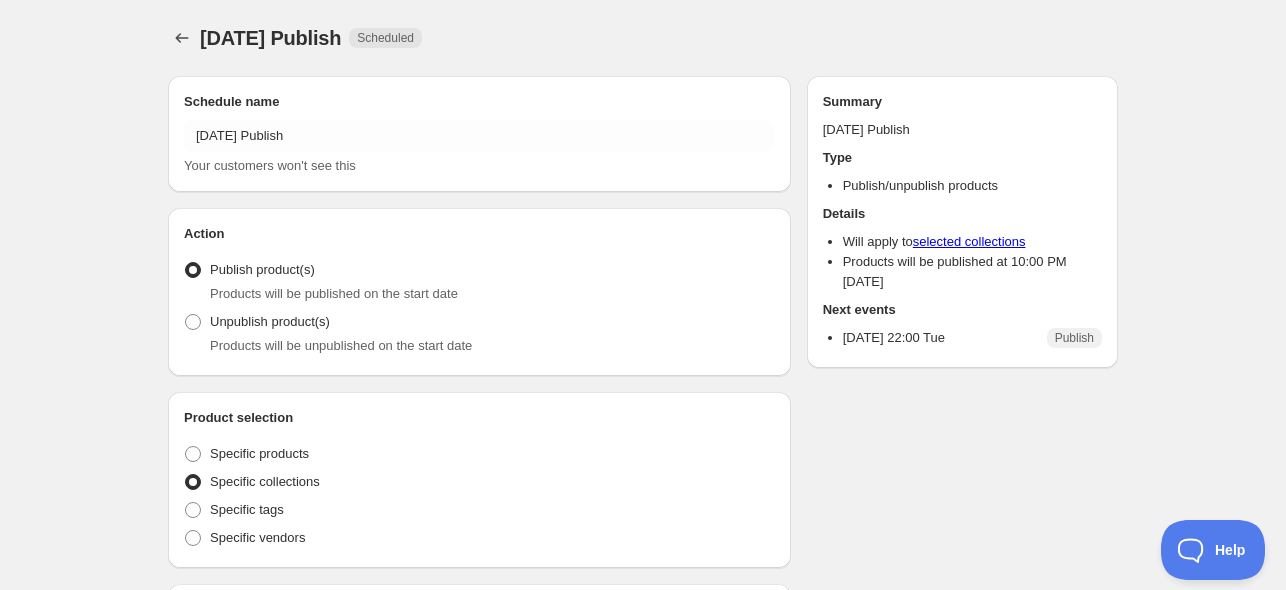 radio on "true" 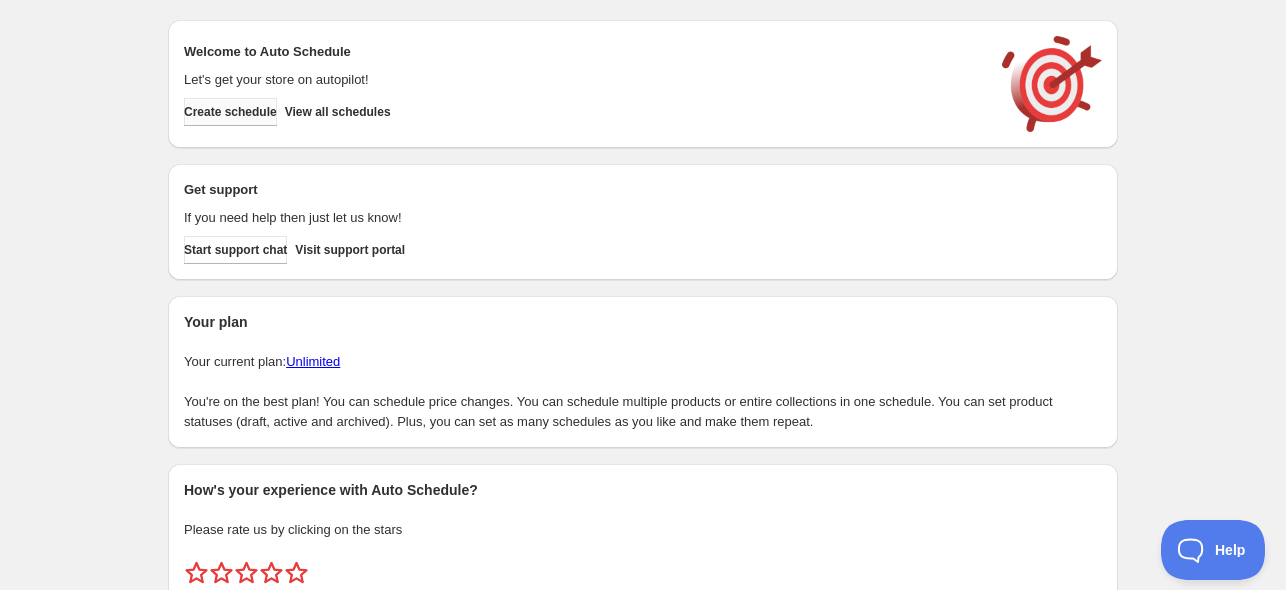 click on "Create schedule" at bounding box center (230, 112) 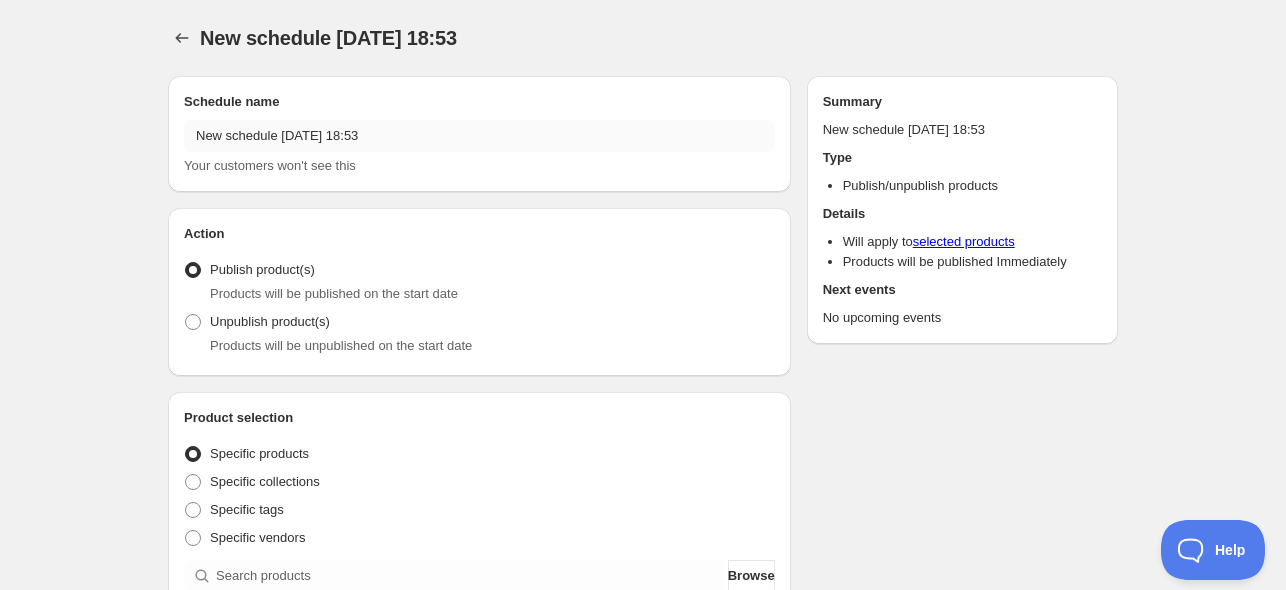 radio on "true" 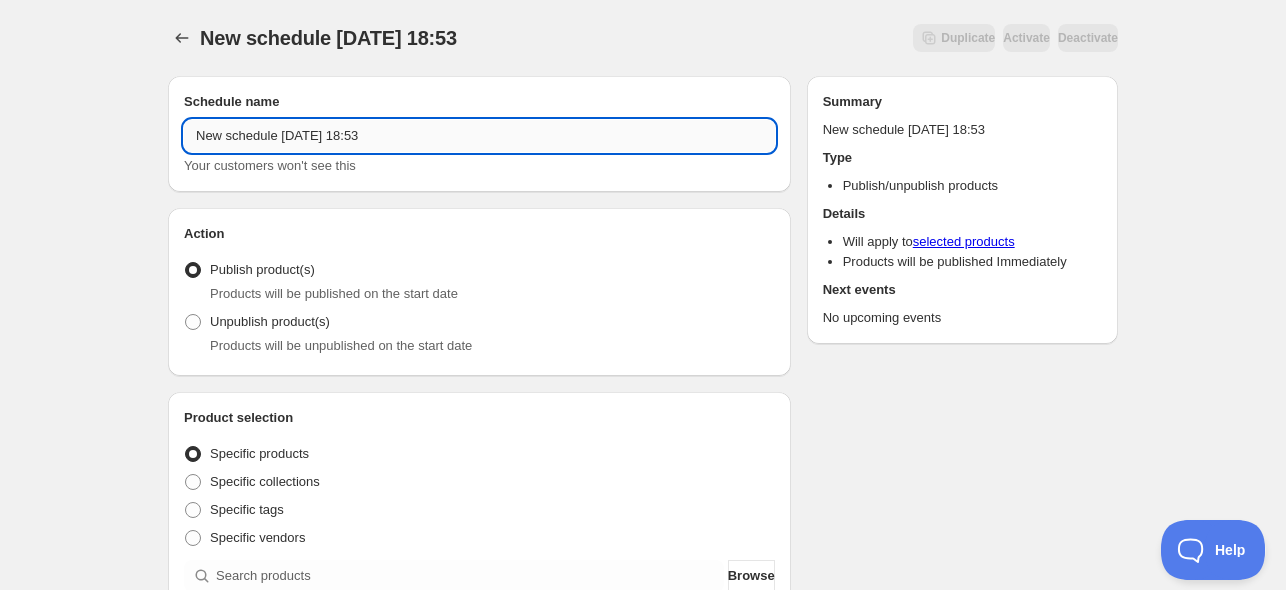 click on "New schedule Jul 15 2025 18:53" at bounding box center (479, 136) 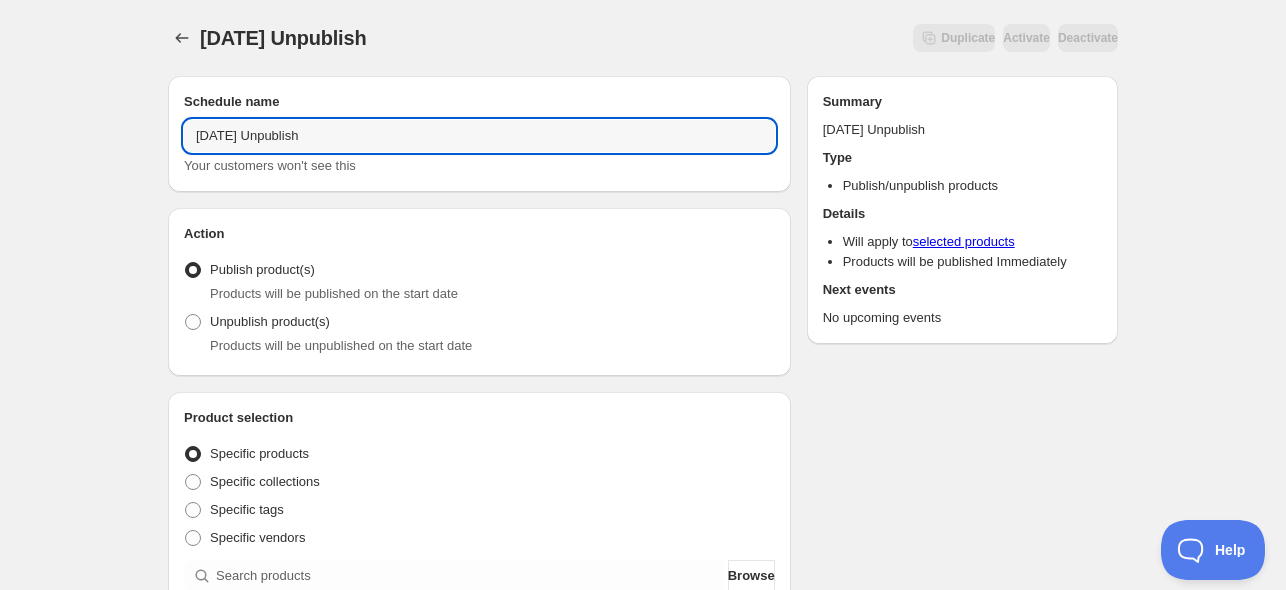 type on "16/07/2025 Unpublish" 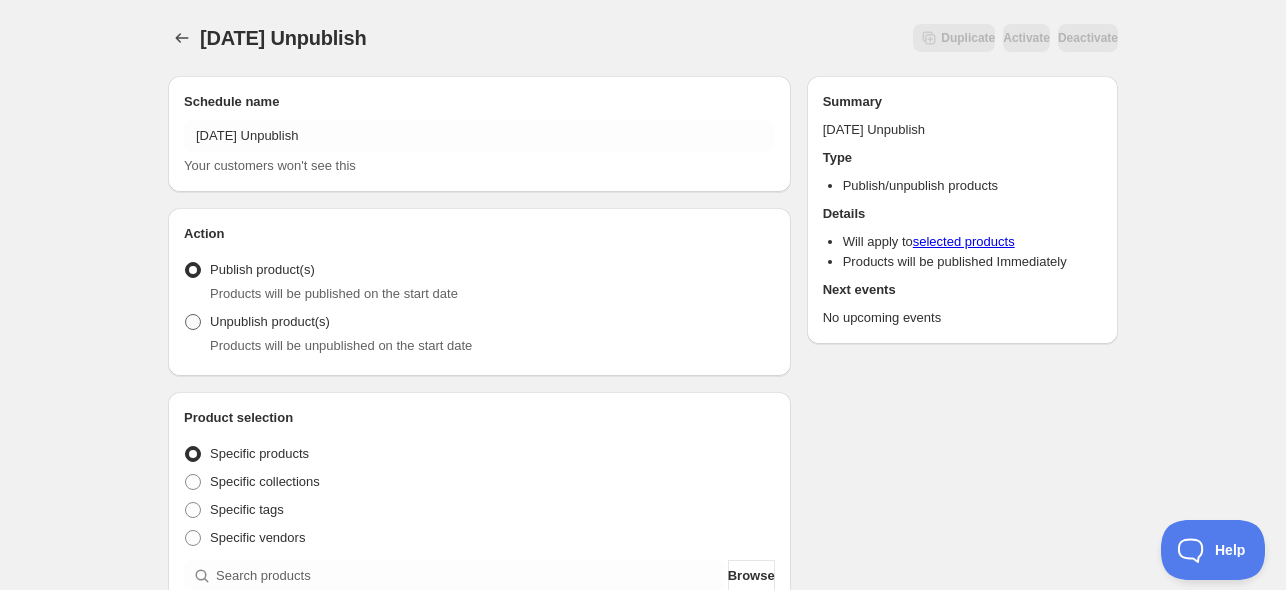 click on "Unpublish product(s)" at bounding box center (270, 322) 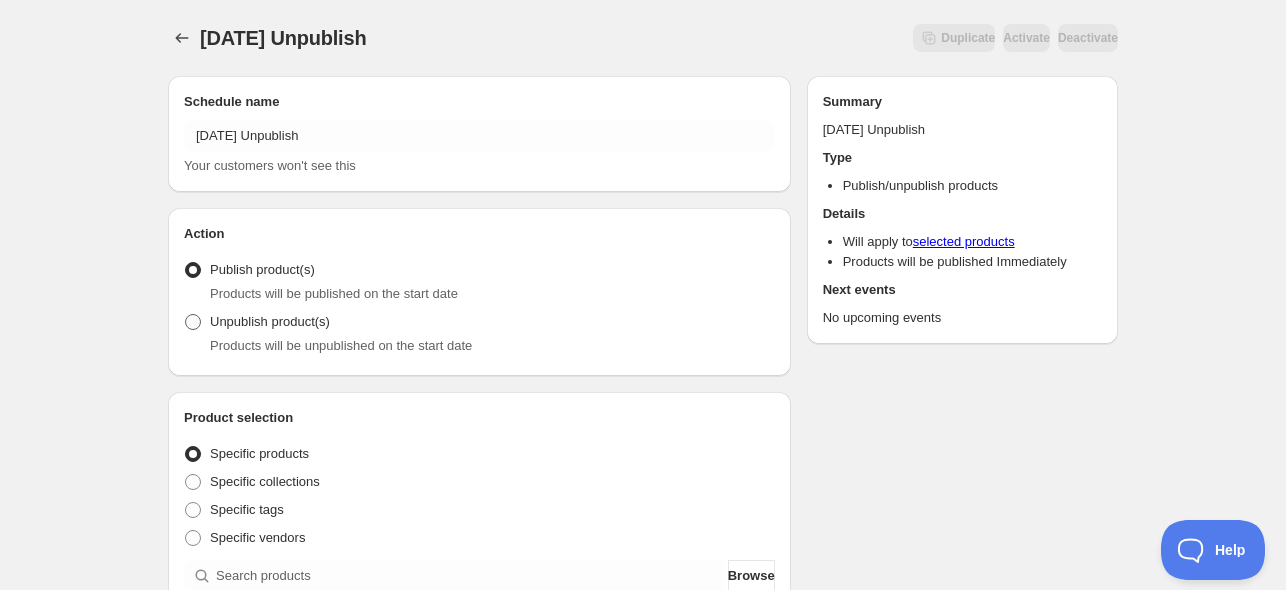 radio on "true" 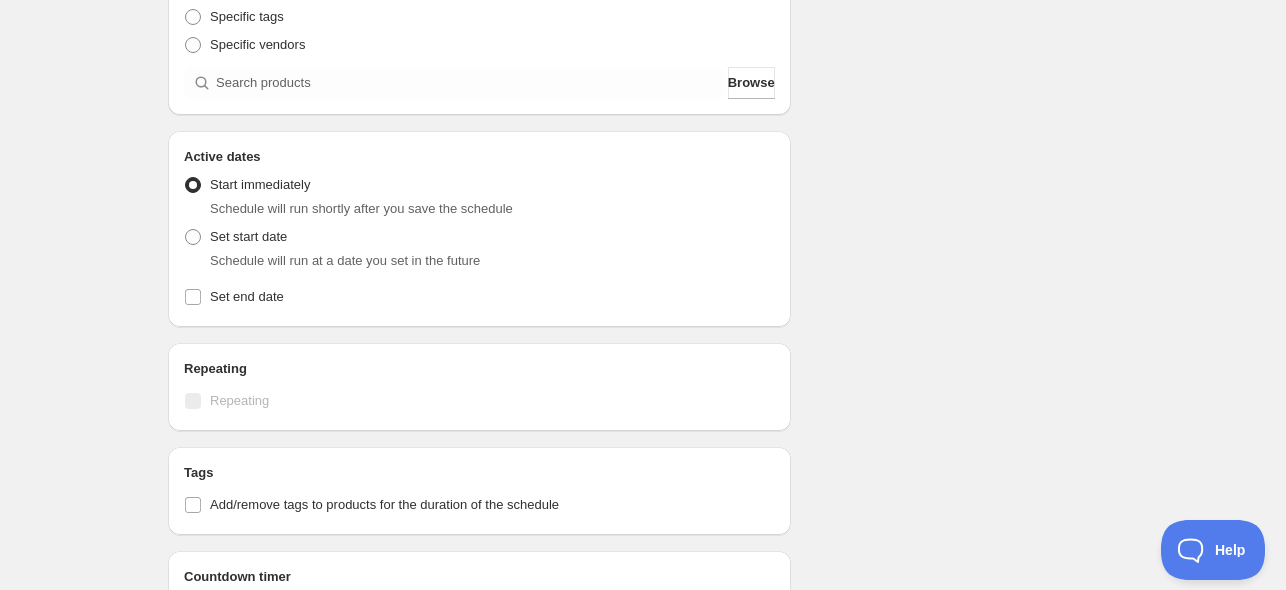 scroll, scrollTop: 333, scrollLeft: 0, axis: vertical 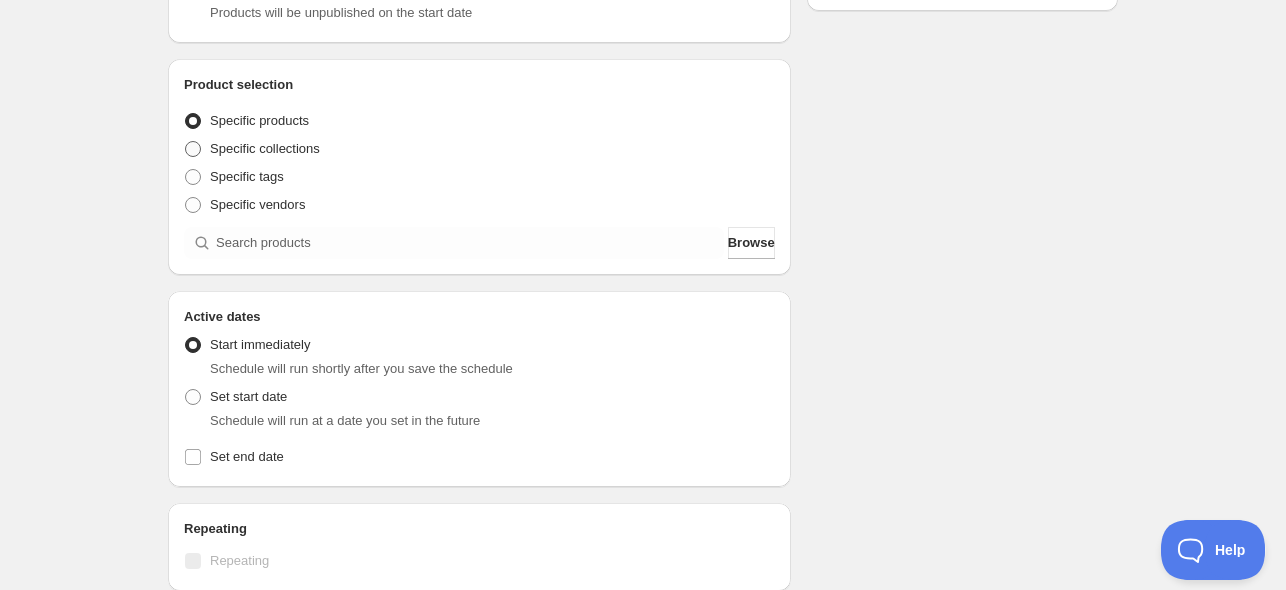 click on "Specific collections" at bounding box center (265, 149) 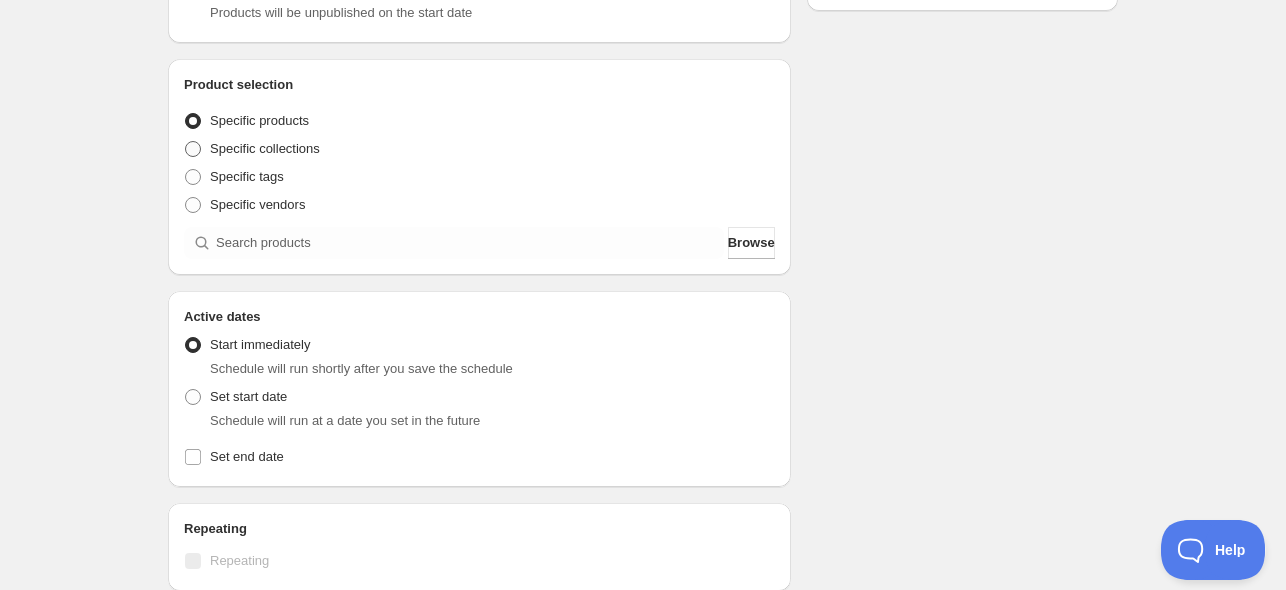 radio on "true" 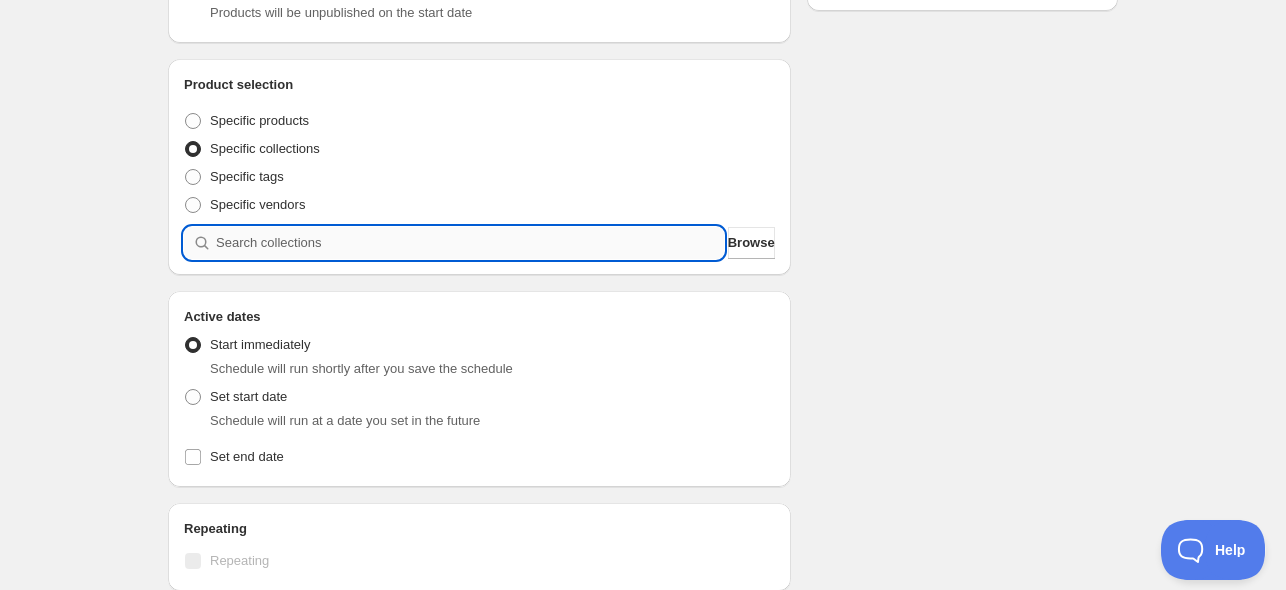 click at bounding box center [470, 243] 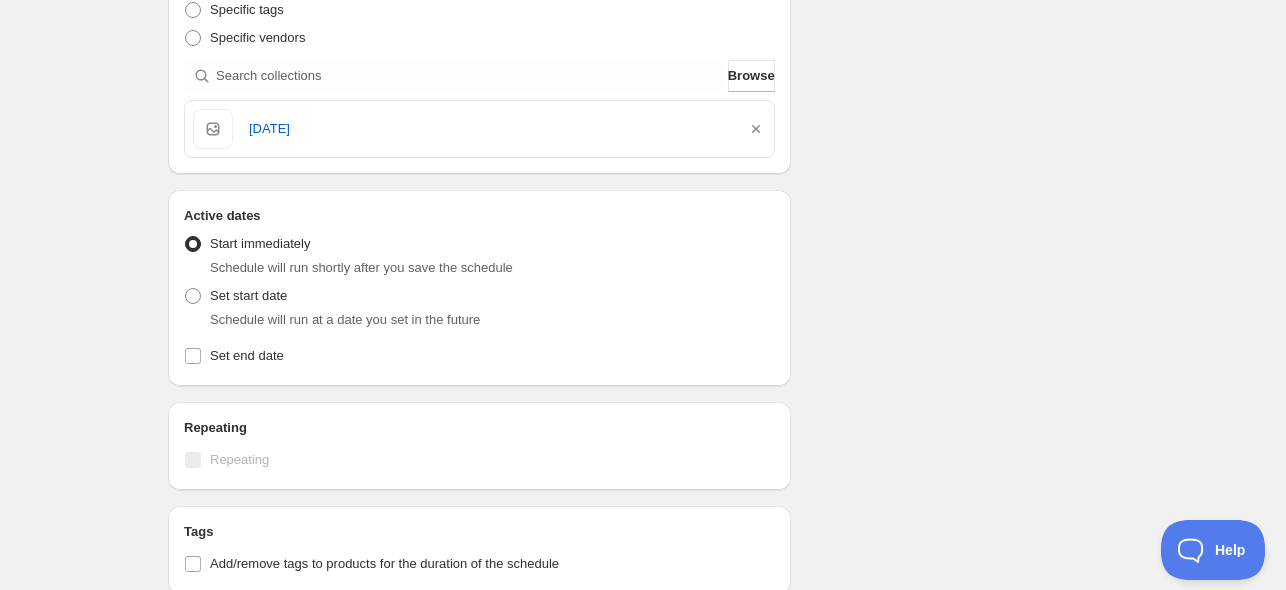 scroll, scrollTop: 666, scrollLeft: 0, axis: vertical 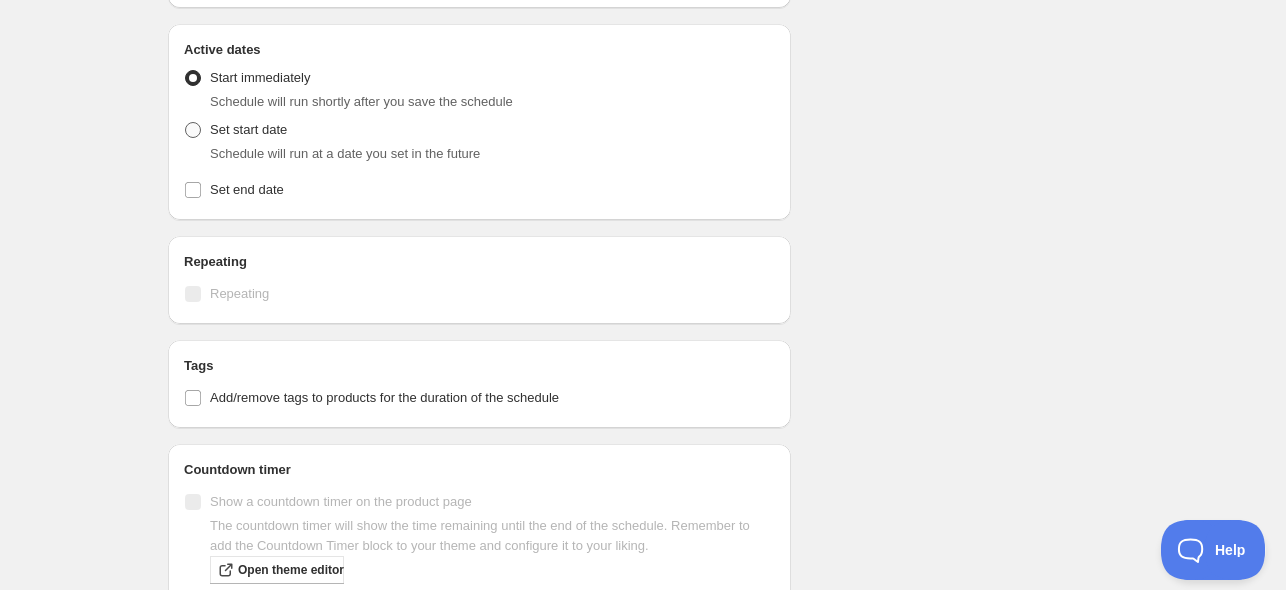 click on "Set start date" at bounding box center (248, 129) 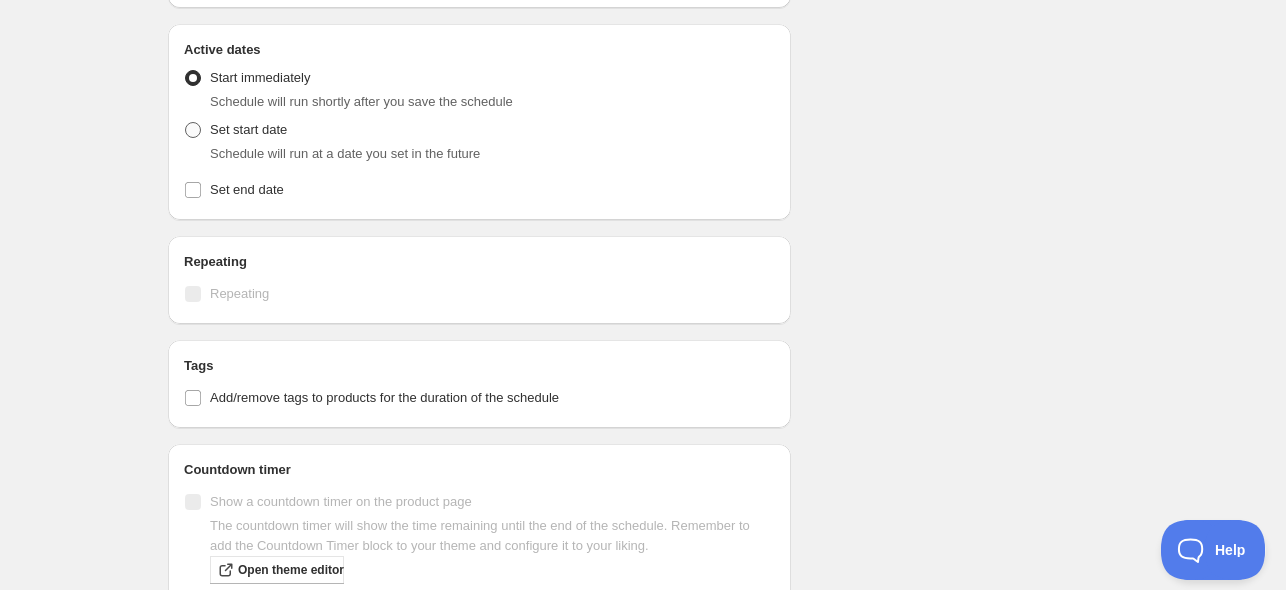 radio on "true" 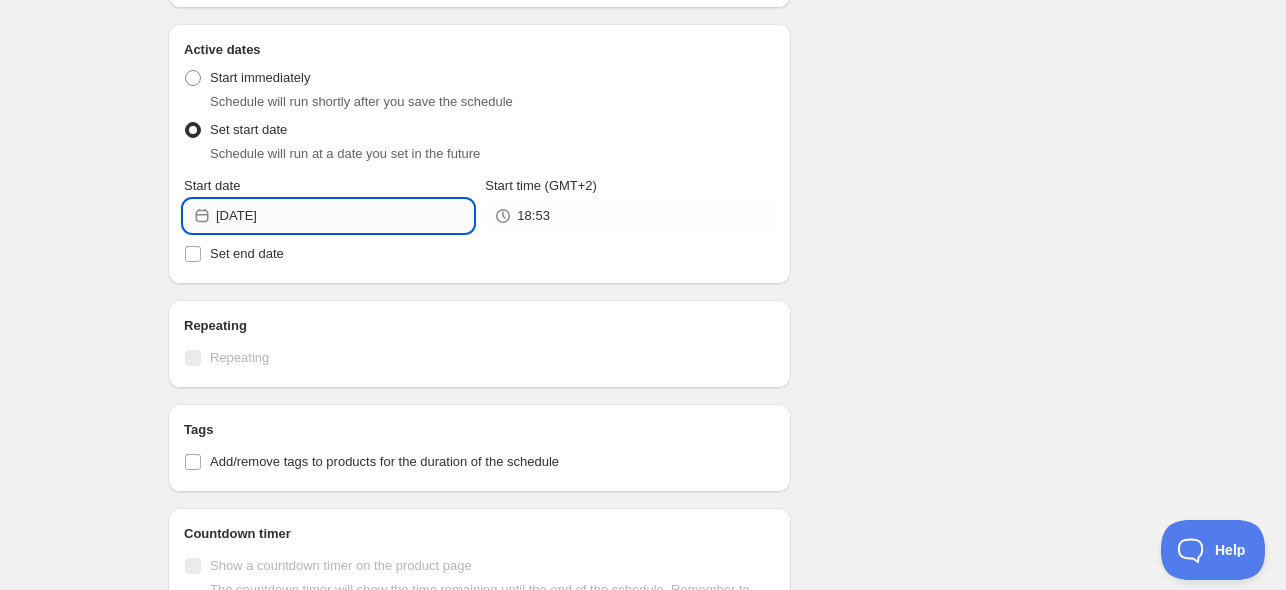click on "2025-07-15" at bounding box center (344, 216) 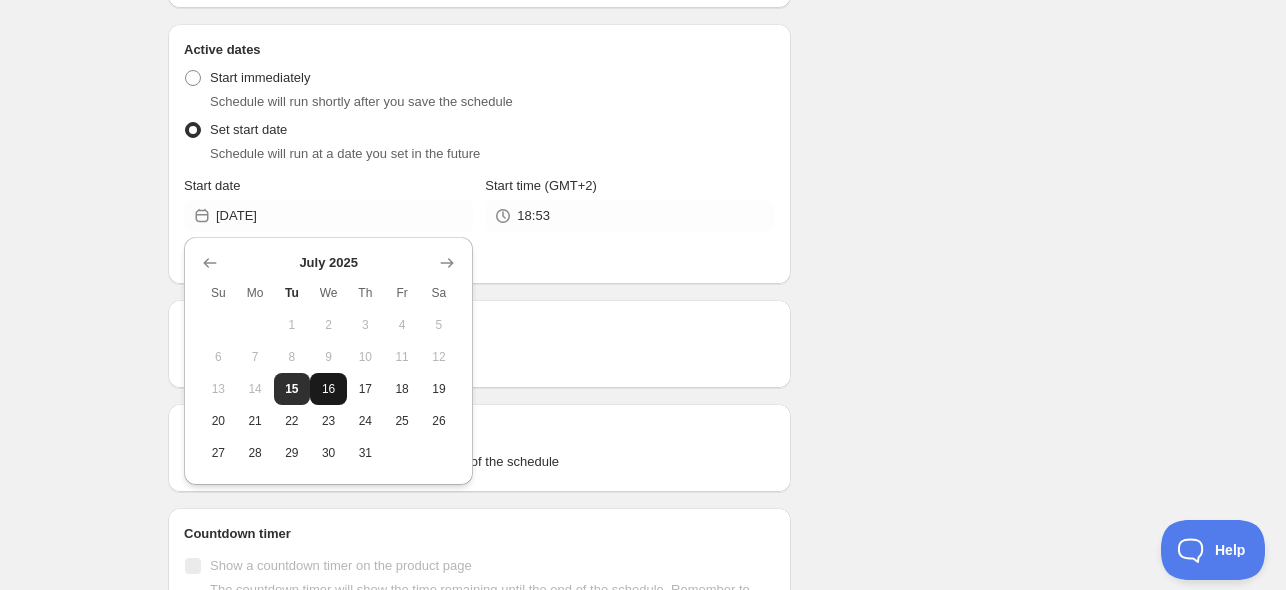 click on "16" at bounding box center (328, 389) 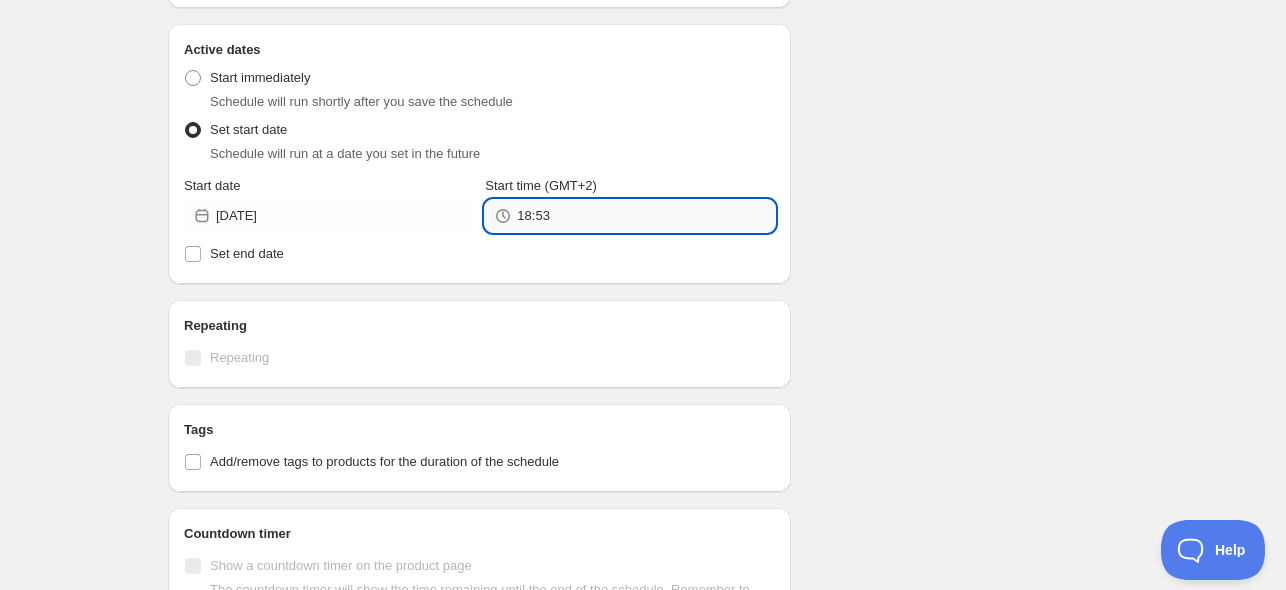 click on "18:53" at bounding box center (645, 216) 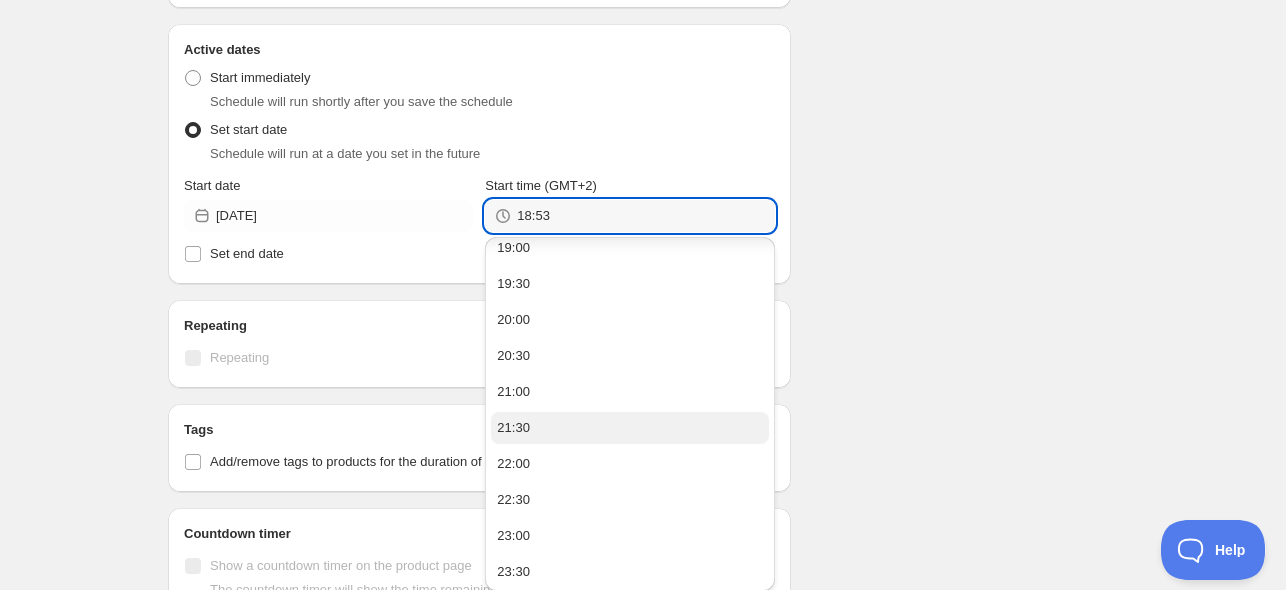 scroll, scrollTop: 1381, scrollLeft: 0, axis: vertical 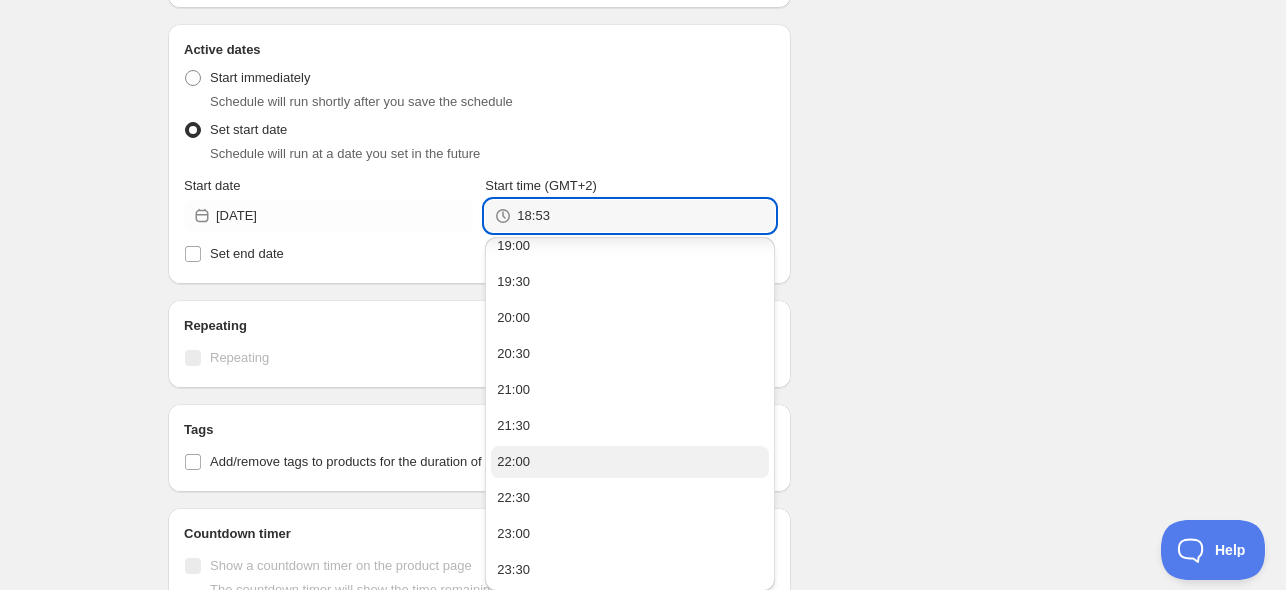 click on "22:00" at bounding box center [629, 462] 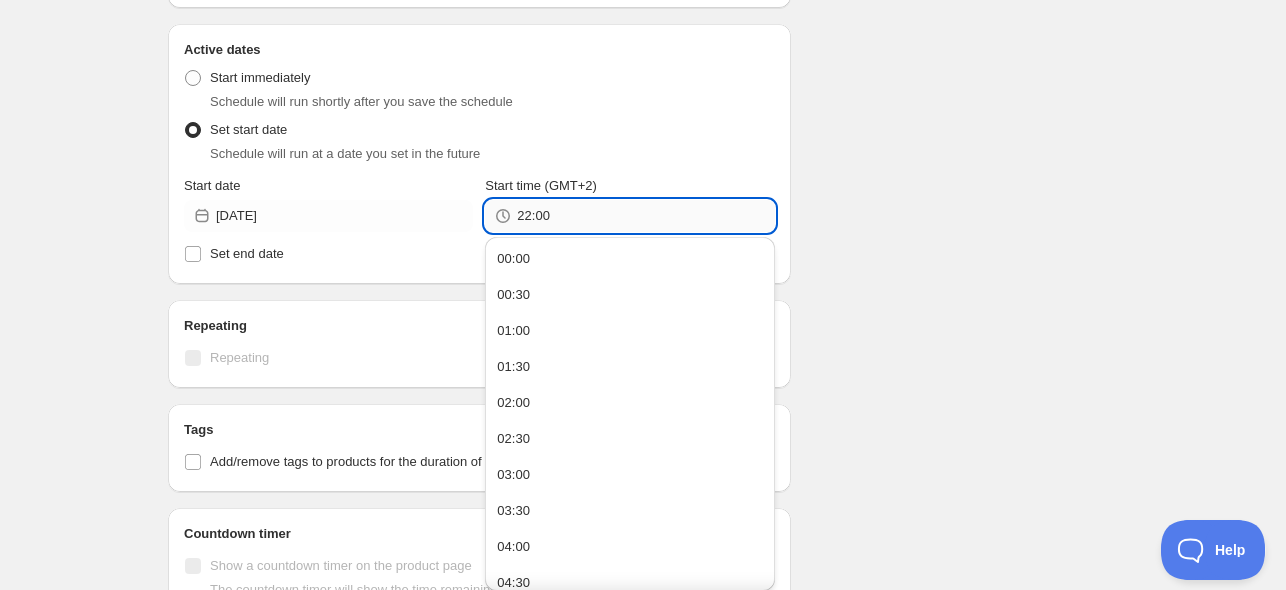click on "22:00" at bounding box center (645, 216) 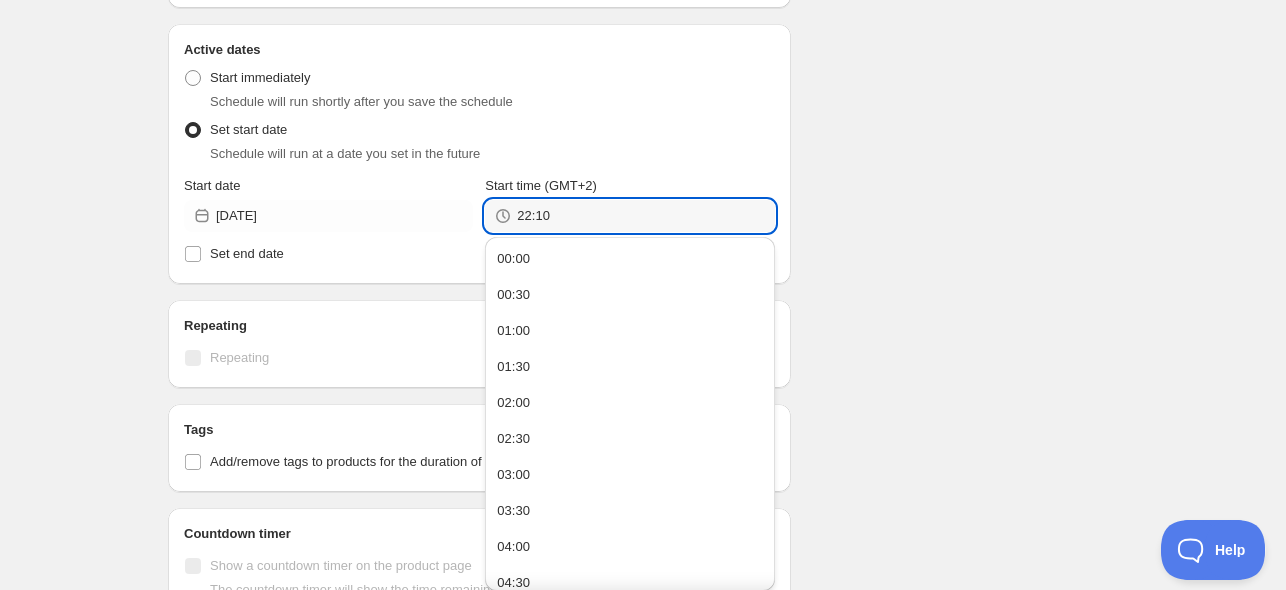 type on "22:10" 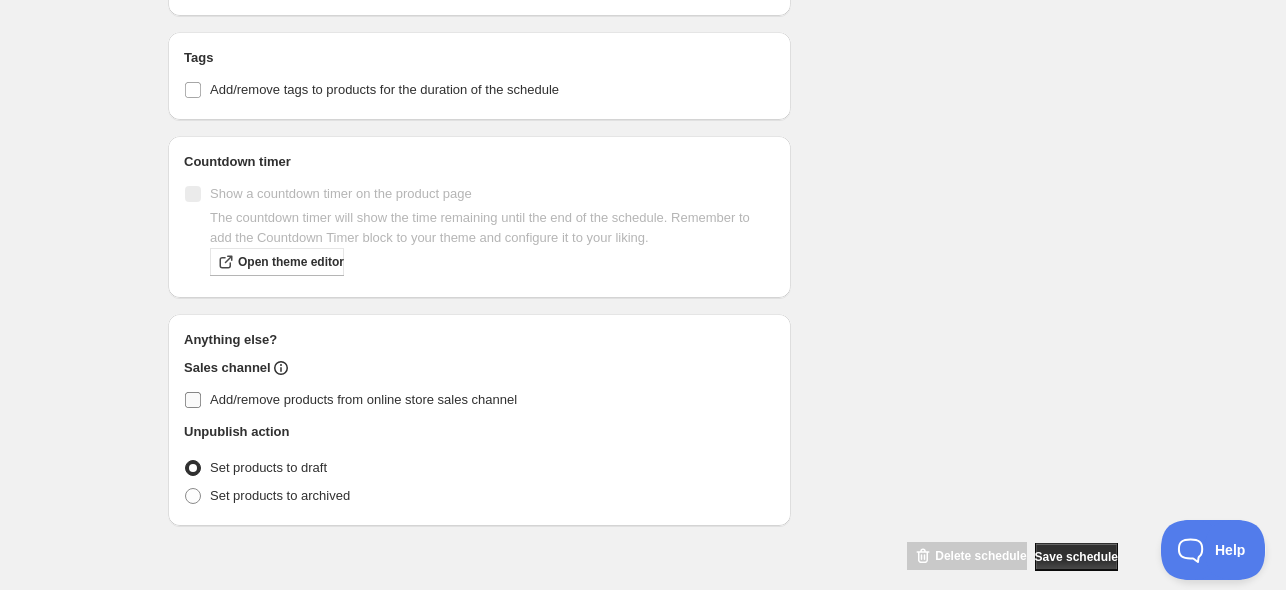 scroll, scrollTop: 1057, scrollLeft: 0, axis: vertical 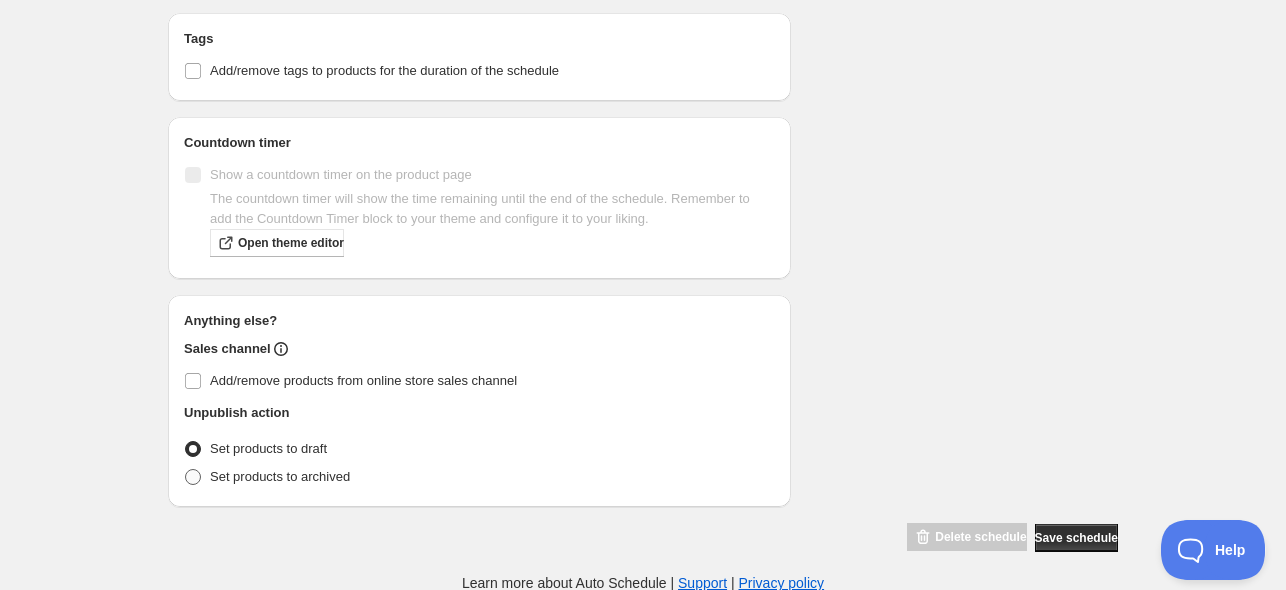 click on "Set products to draft" at bounding box center (255, 449) 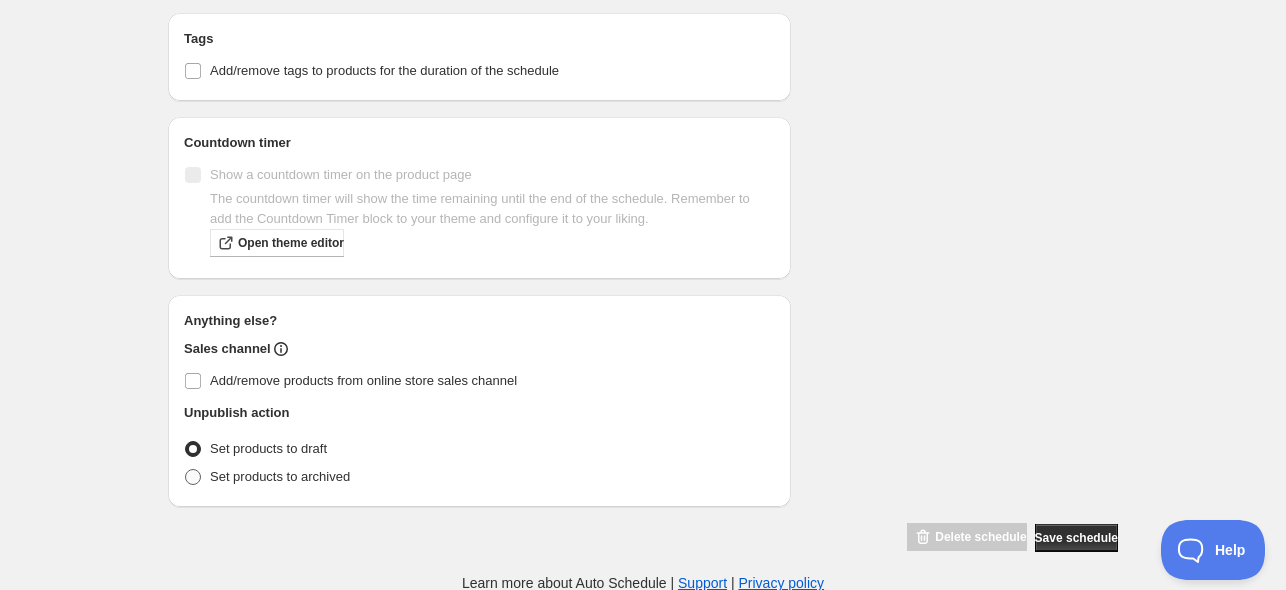 radio on "true" 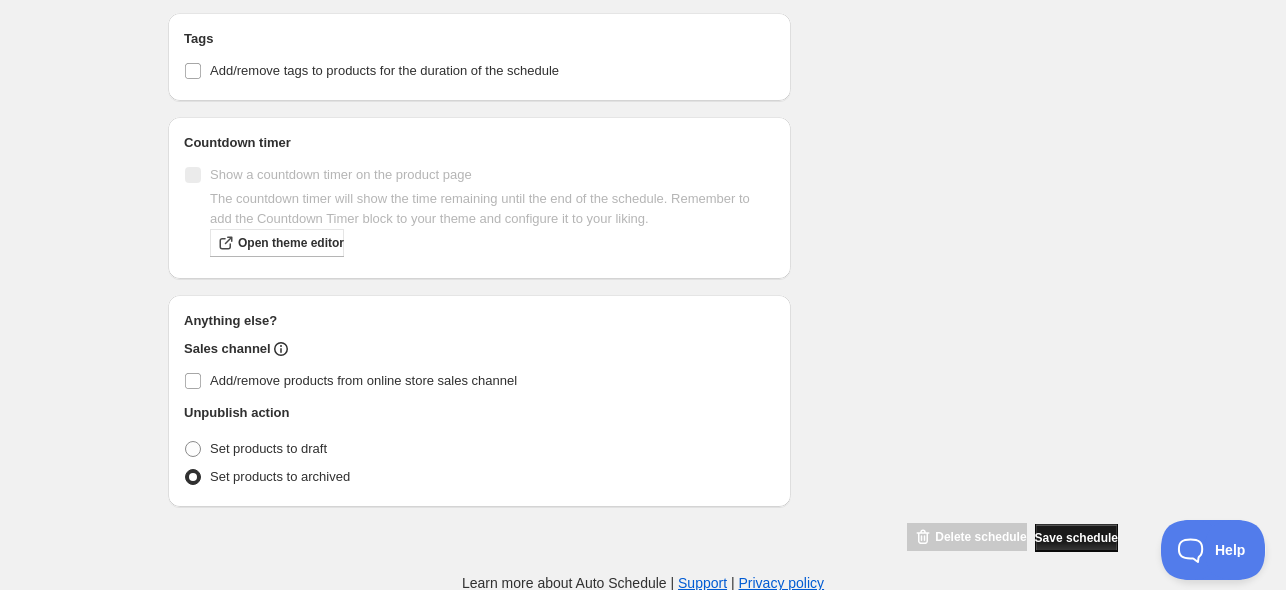 click on "Save schedule" at bounding box center (1076, 538) 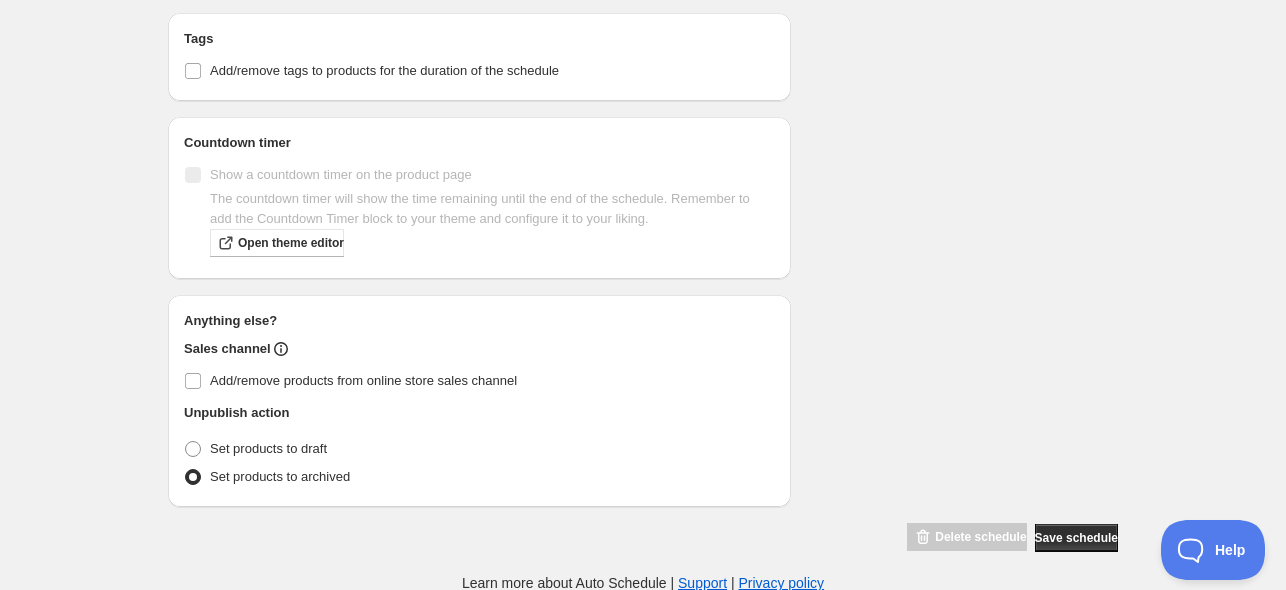 scroll, scrollTop: 0, scrollLeft: 0, axis: both 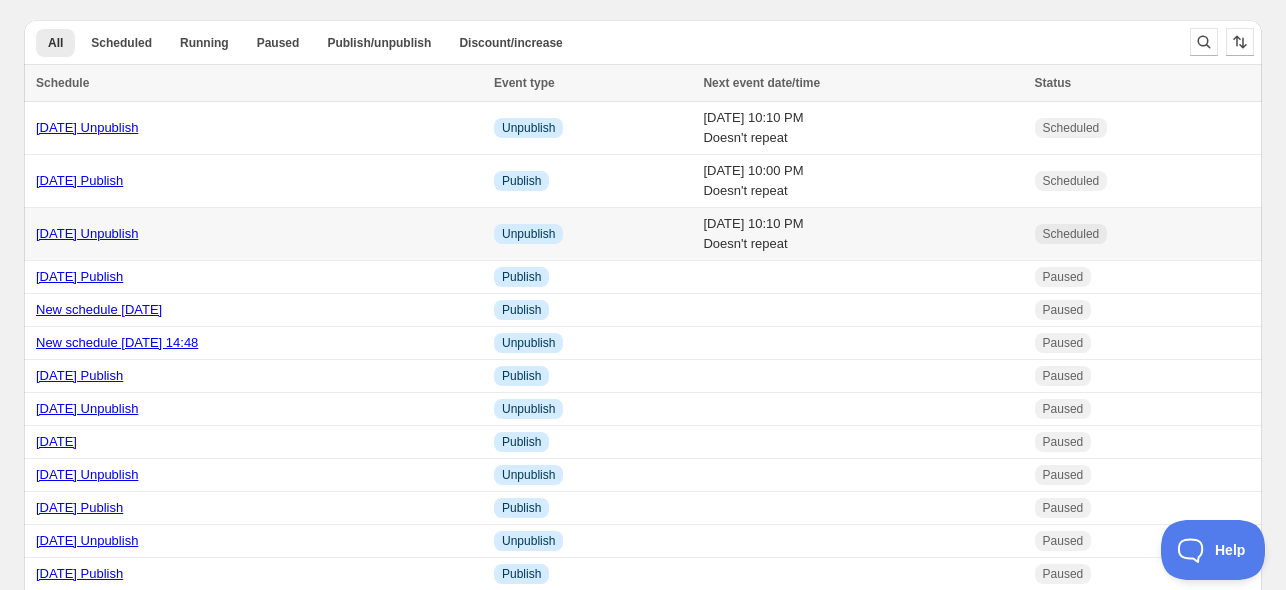 click on "15/07/2025 Unpublish" at bounding box center (259, 234) 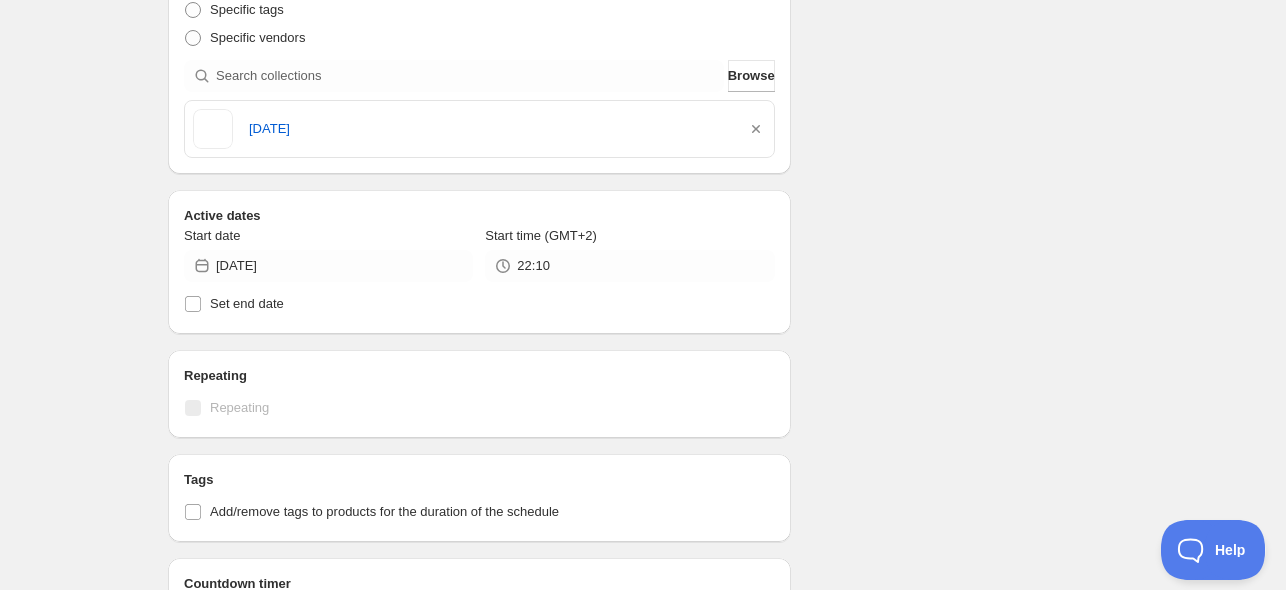 scroll, scrollTop: 941, scrollLeft: 0, axis: vertical 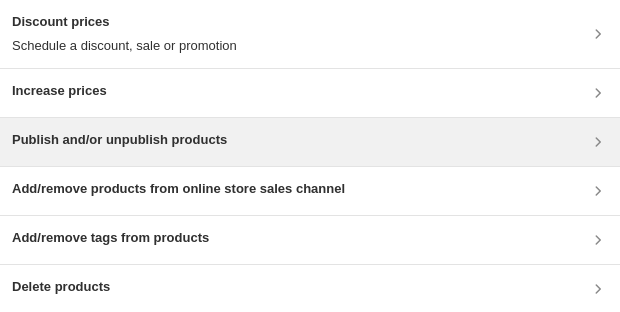 click on "Publish and/or unpublish products" at bounding box center [310, 142] 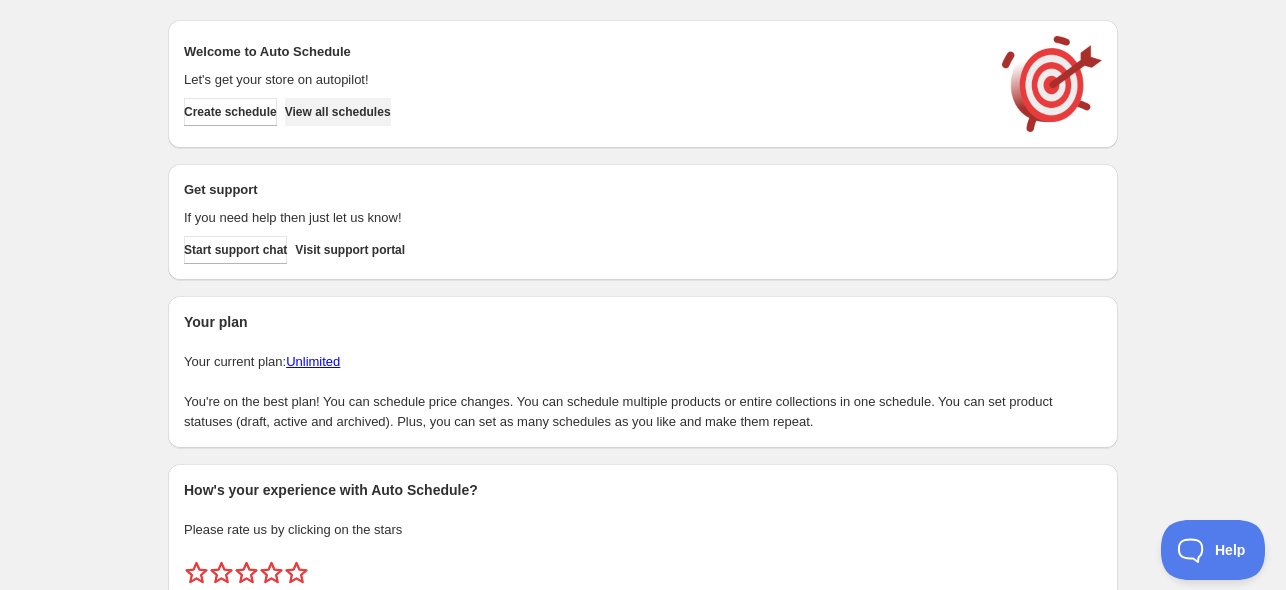 scroll, scrollTop: 0, scrollLeft: 0, axis: both 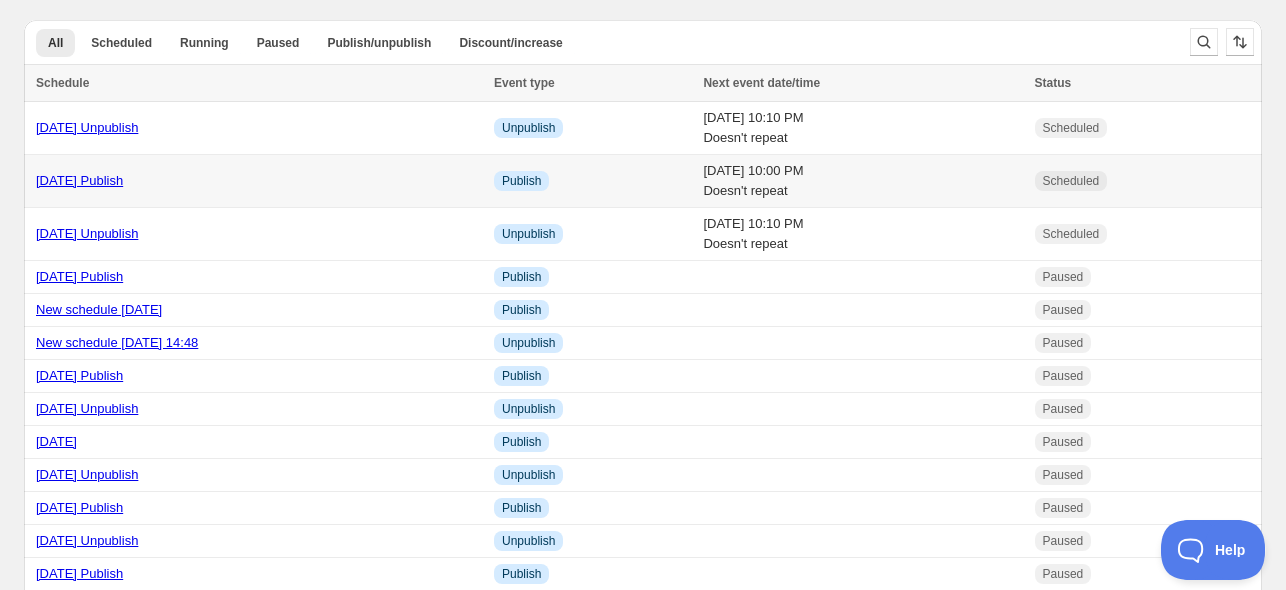 click on "16/07/2025 Publish" at bounding box center [79, 180] 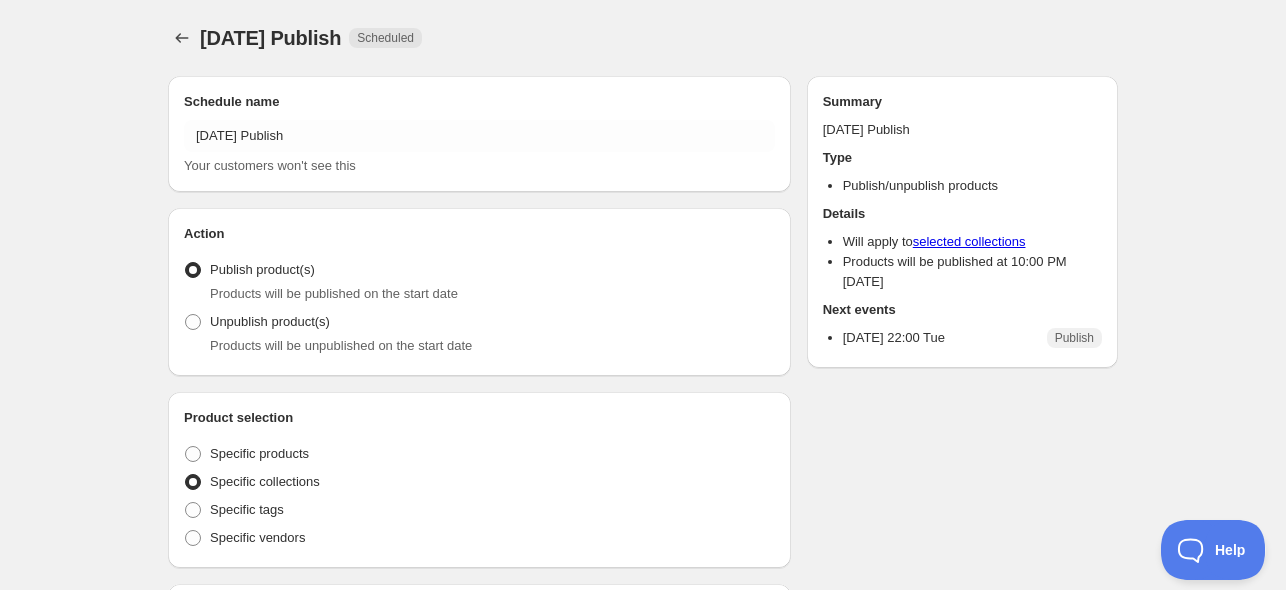 radio on "true" 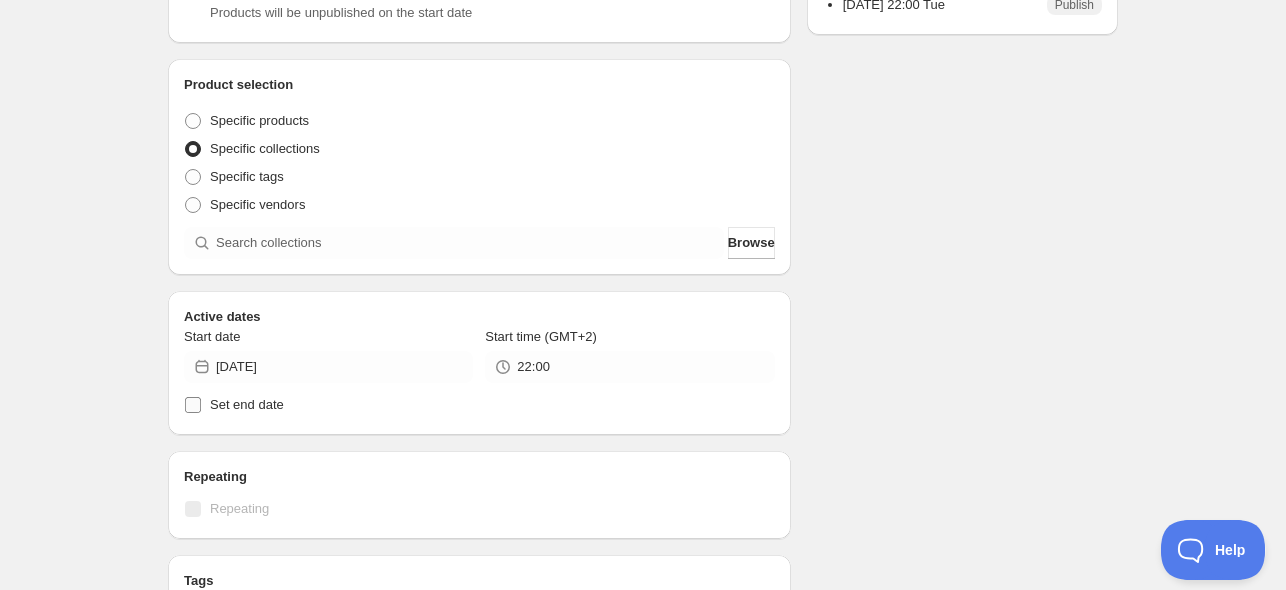 scroll, scrollTop: 500, scrollLeft: 0, axis: vertical 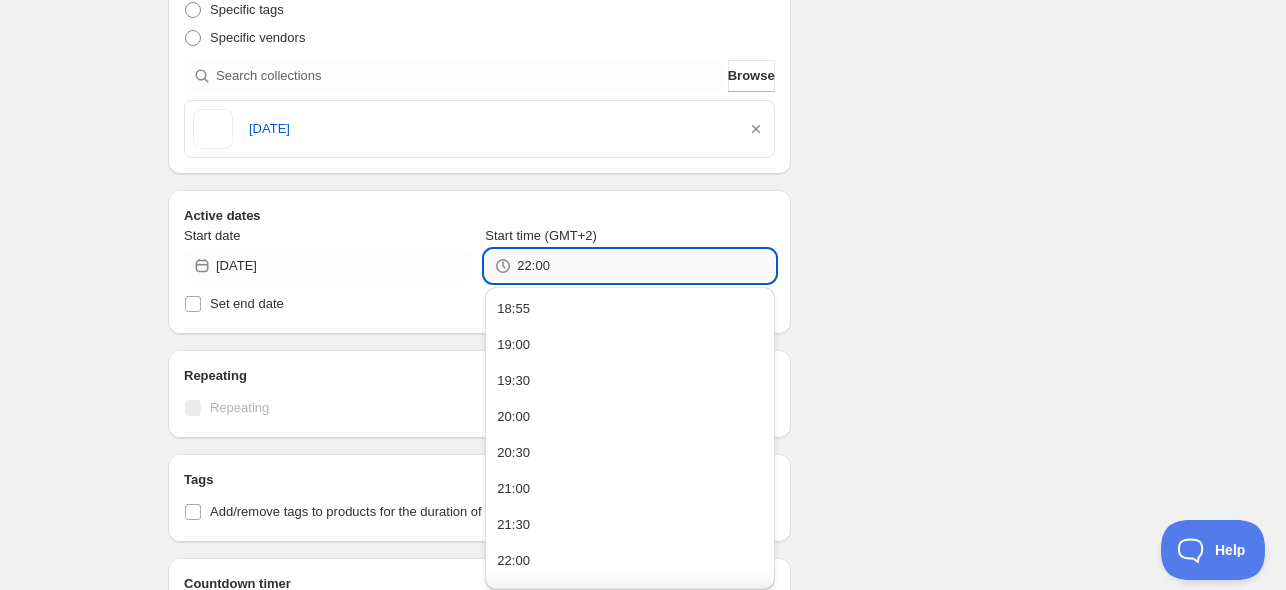 click on "22:00" at bounding box center (645, 266) 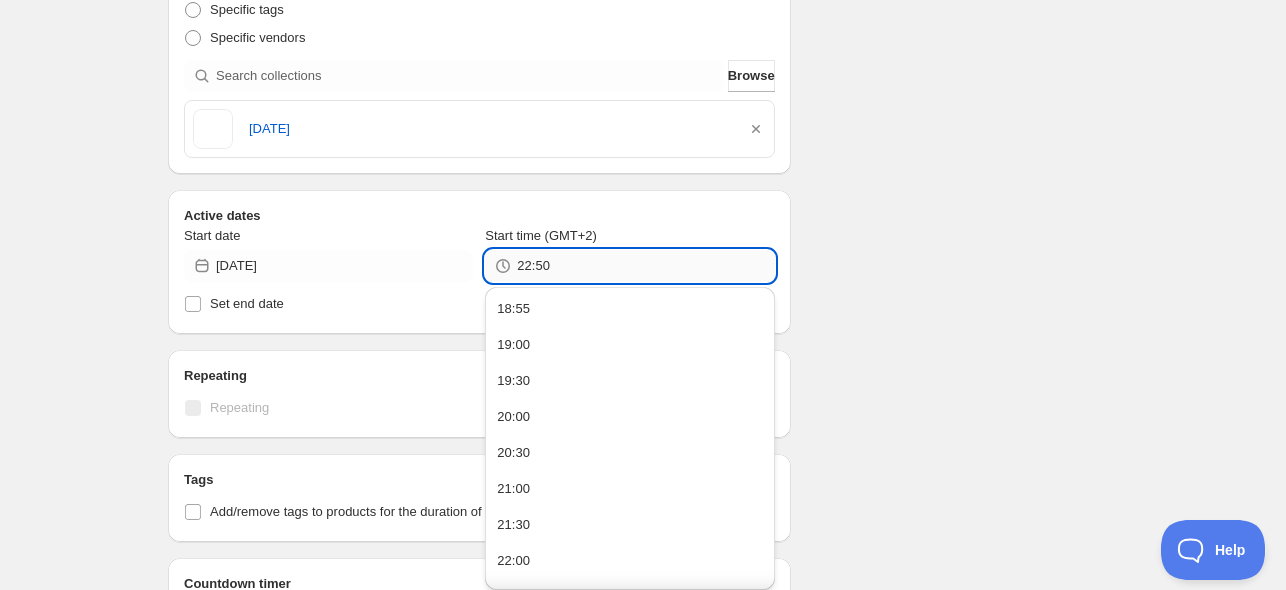 drag, startPoint x: 590, startPoint y: 267, endPoint x: 534, endPoint y: 267, distance: 56 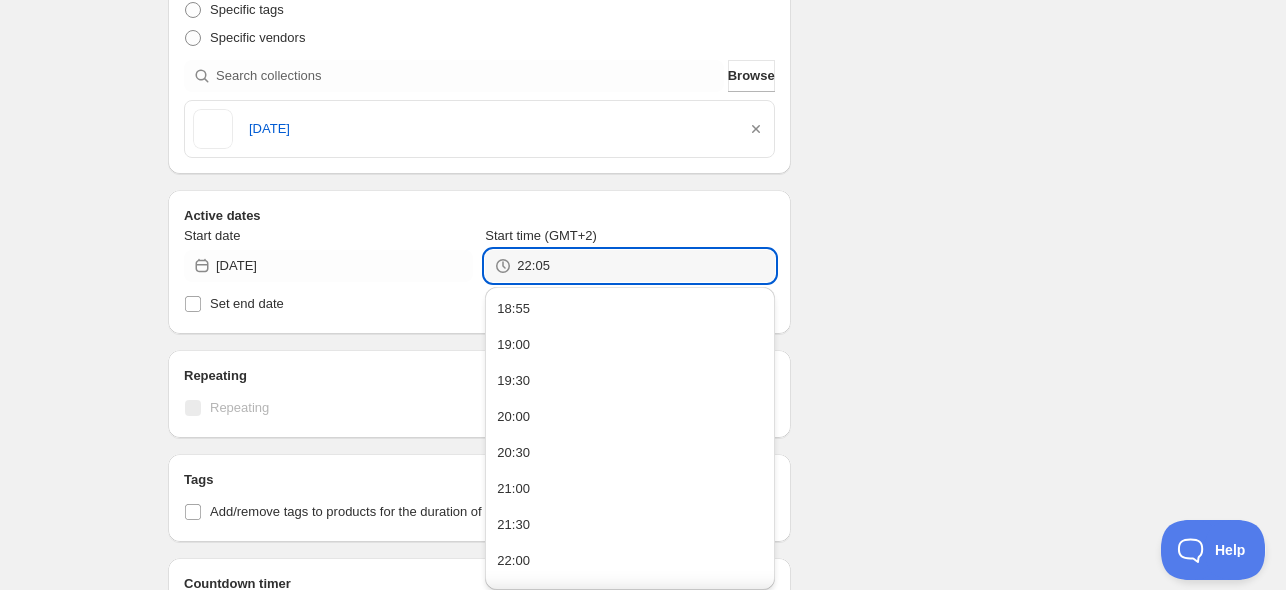 type on "22:05" 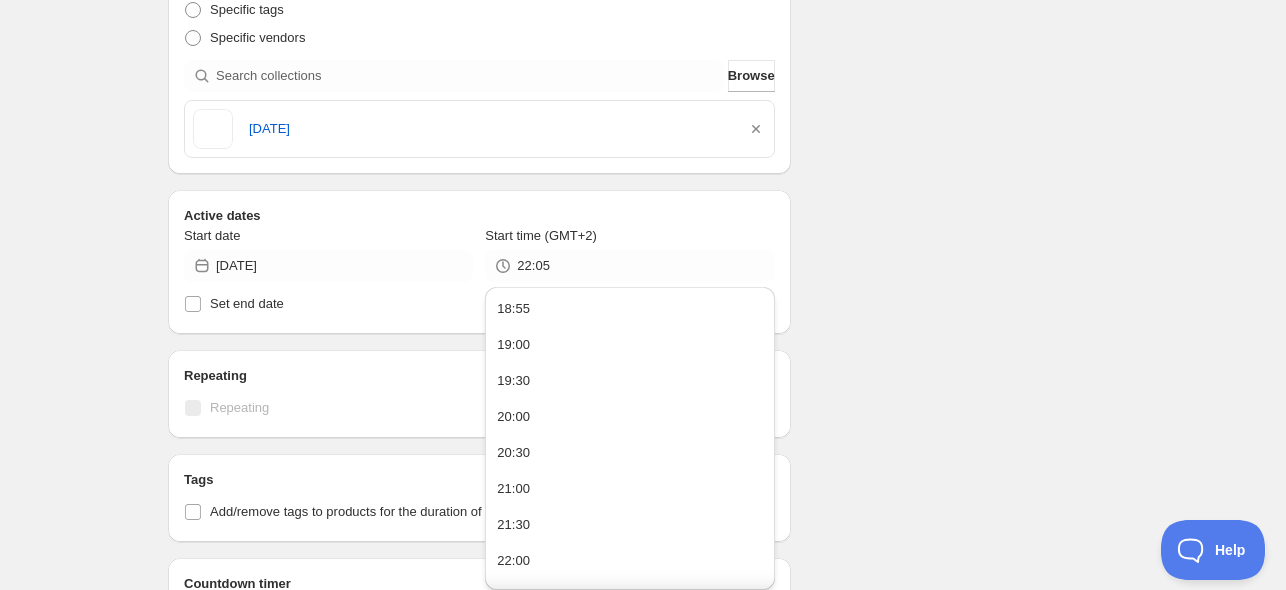 click on "Schedule name 16/07/2025 Publish Your customers won't see this Action Action Publish product(s) Products will be published on the start date Unpublish product(s) Products will be unpublished on the start date Product selection Entity type Specific products Specific collections Specific tags Specific vendors Browse 16/07/2025 Active dates Start date 2025-07-15 Start time (GMT+2) 22:05 Set end date Repeating Repeating Ok Cancel Every 1 Date range Days Weeks Months Years Days Ends Never On specific date After a number of occurances Tags Add/remove tags to products for the duration of the schedule Countdown timer Show a countdown timer on the product page The countdown timer will show the time remaining until the end of the schedule. Remember to add the Countdown Timer block to your theme and configure it to your liking. Open theme editor Anything else? Sales channel Add/remove products from online store sales channel Ignore products with status Ignore archived products Ignore draft products Summary Type Details" at bounding box center (635, 279) 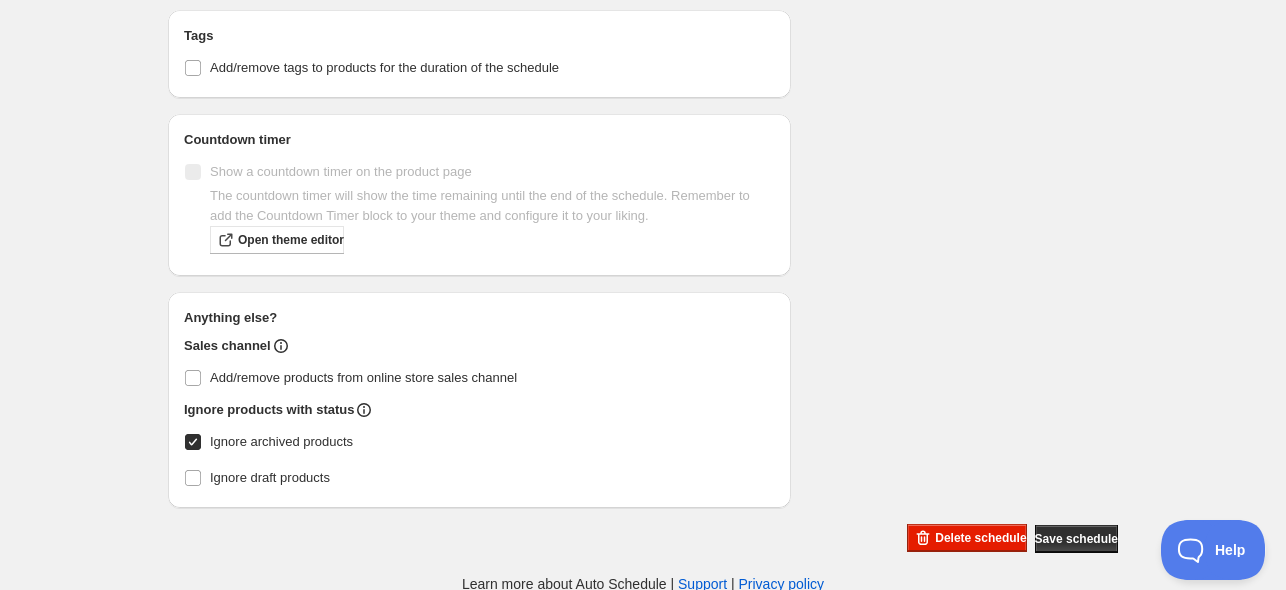 scroll, scrollTop: 945, scrollLeft: 0, axis: vertical 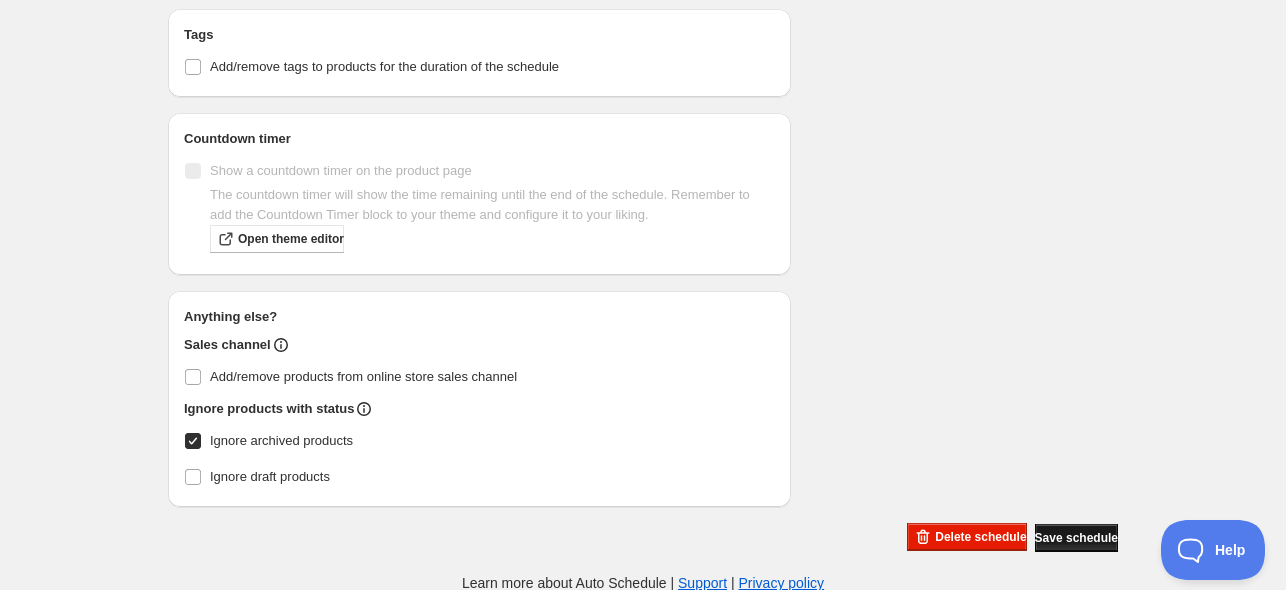 click on "Save schedule" at bounding box center [1076, 538] 